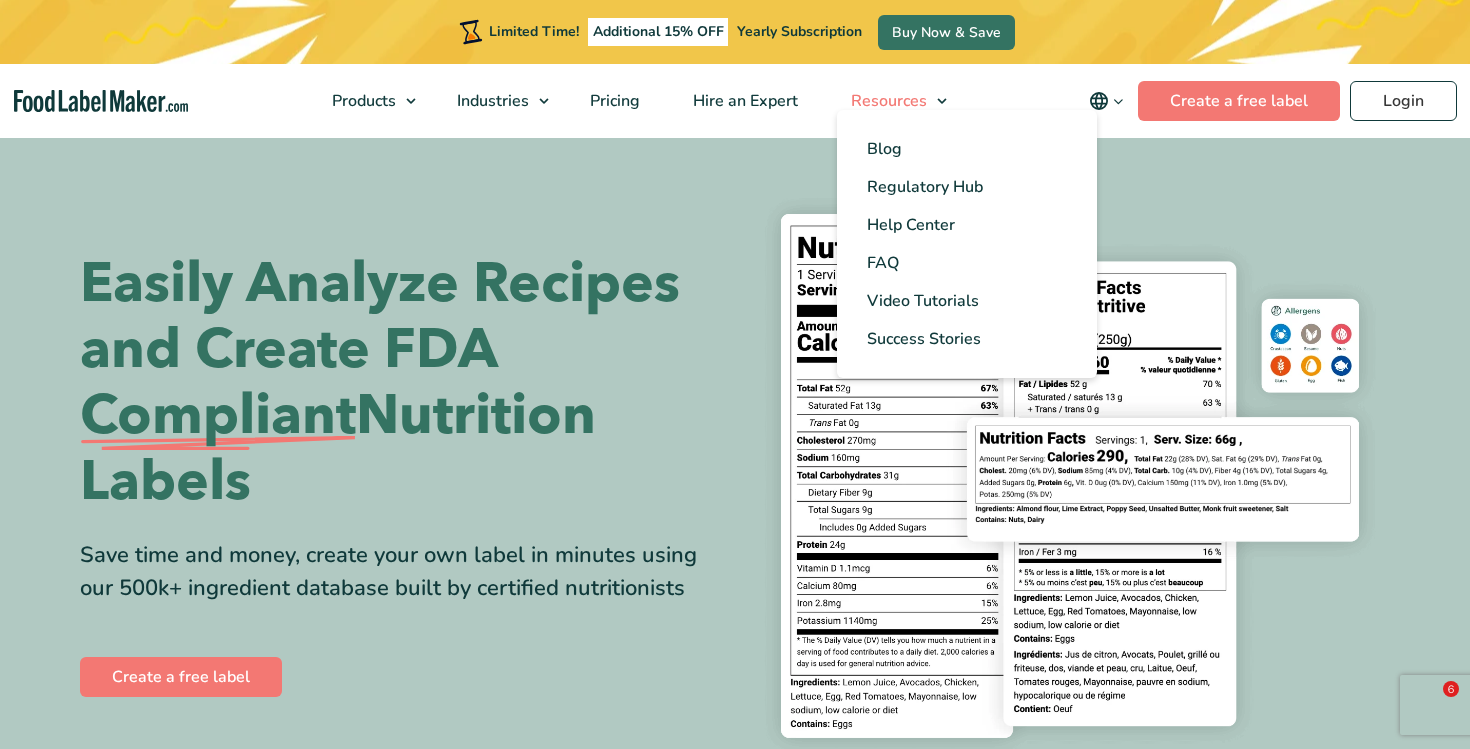 scroll, scrollTop: 0, scrollLeft: 0, axis: both 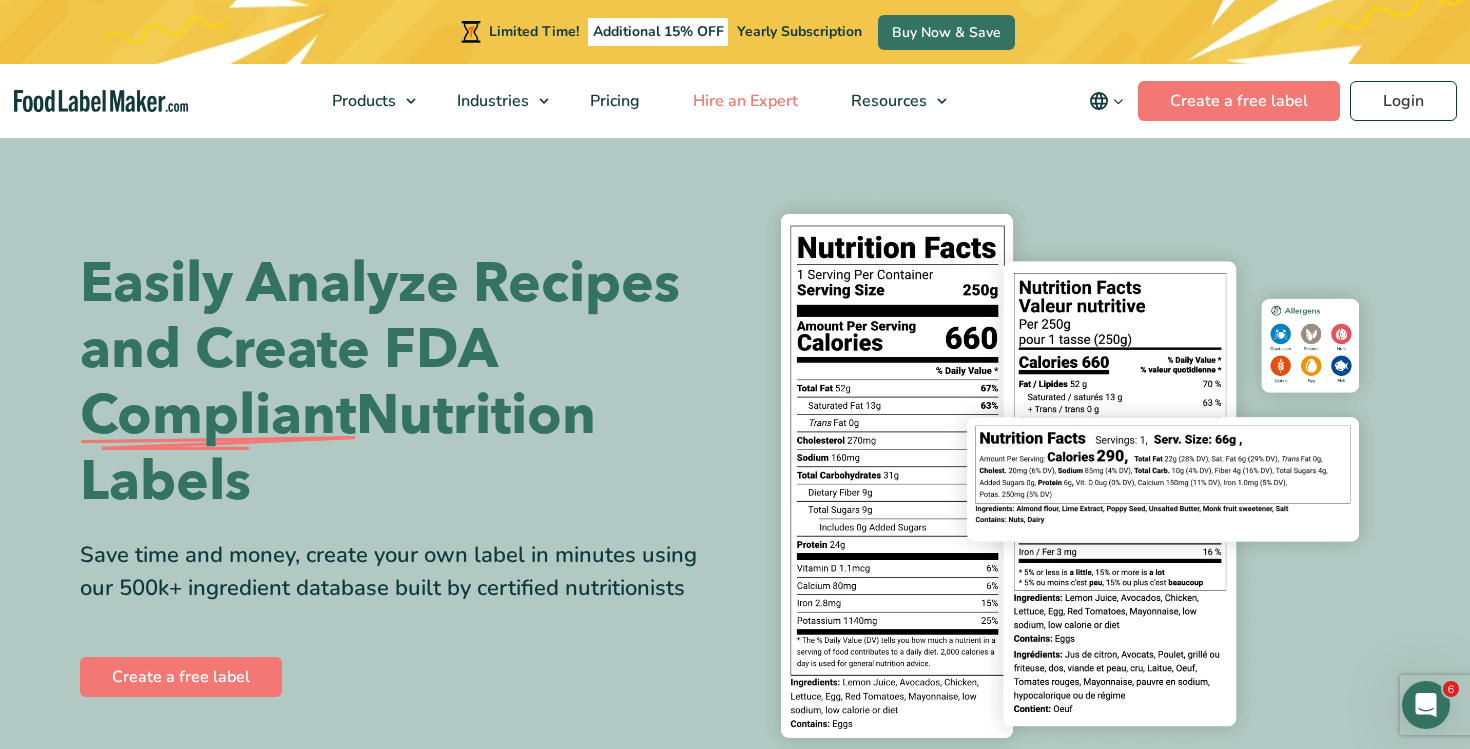 click on "Hire an Expert" at bounding box center [743, 101] 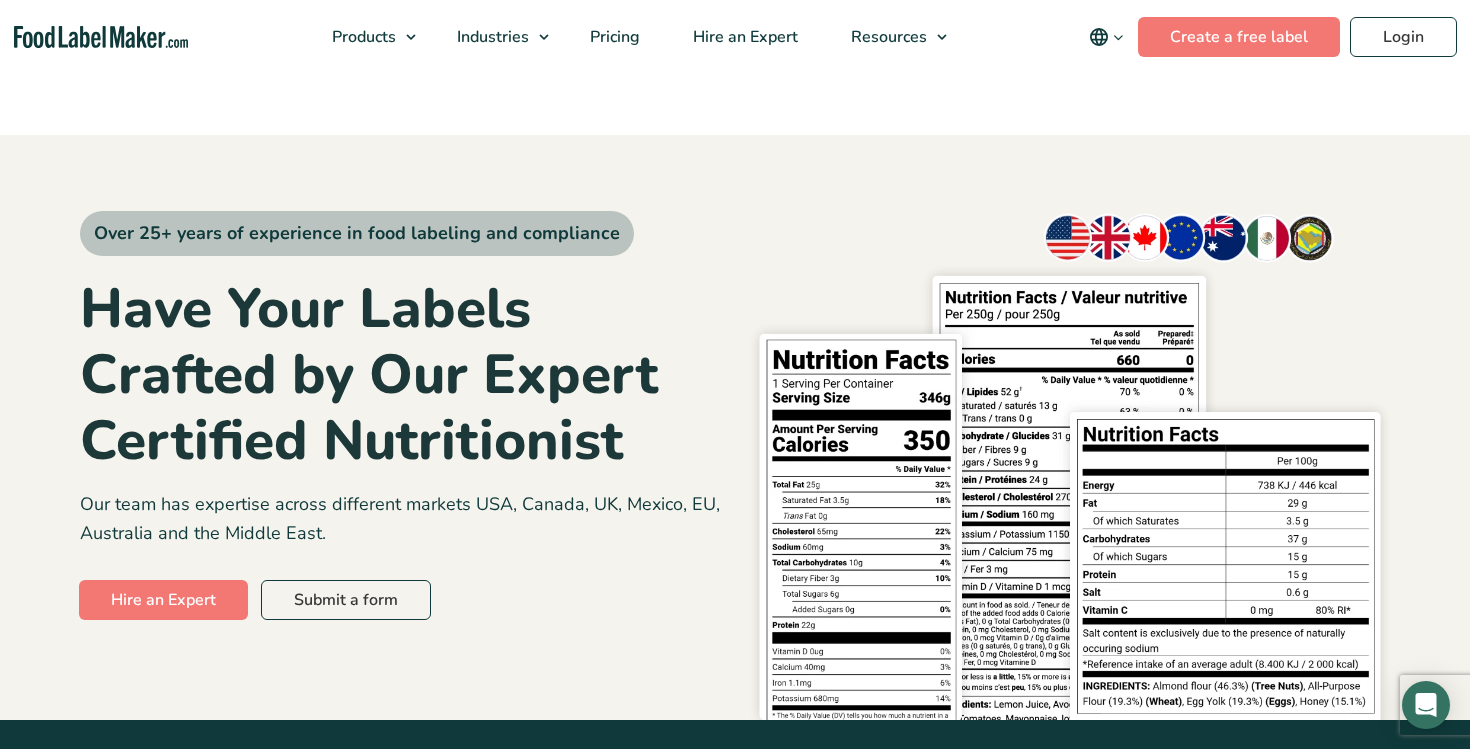 scroll, scrollTop: 0, scrollLeft: 0, axis: both 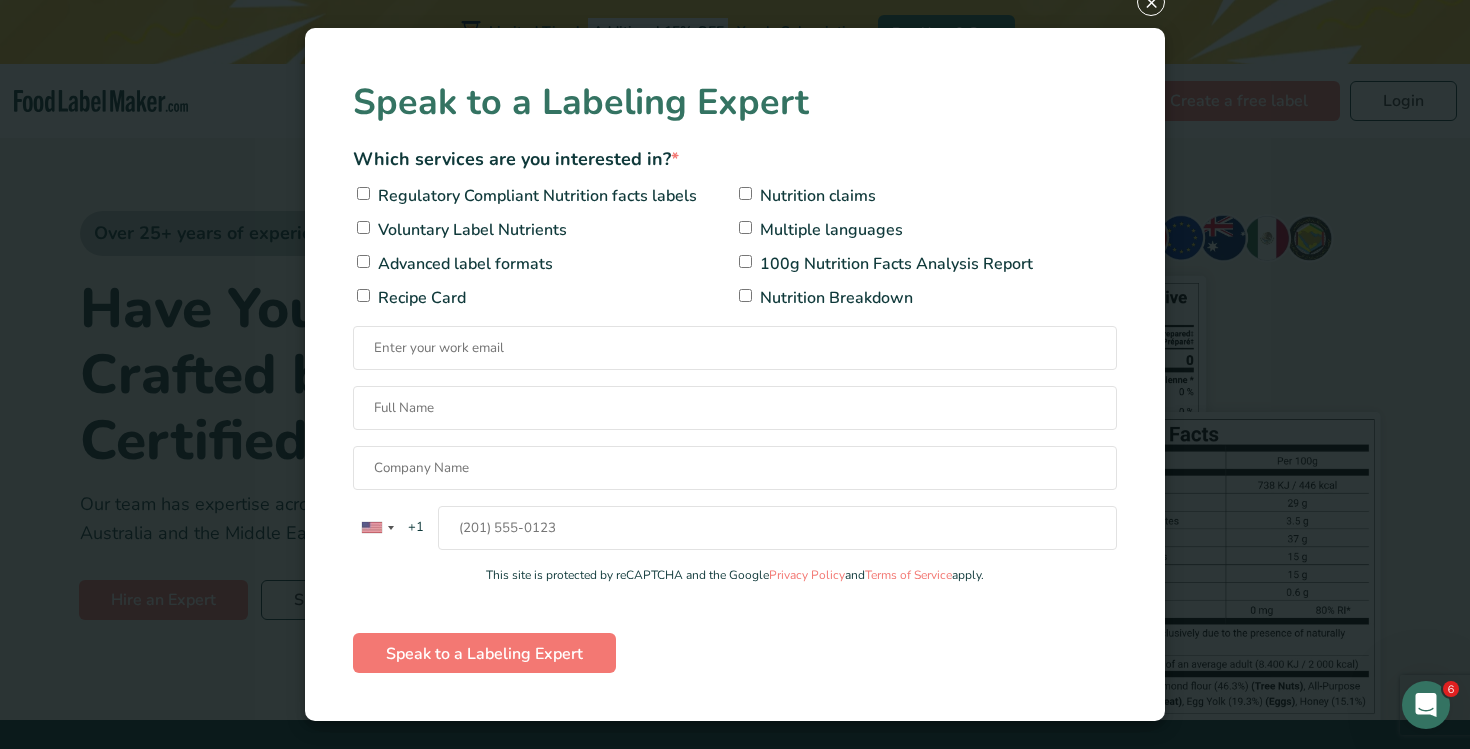 click on "×
Speak to a Labeling Expert
Which services are you interested in? *
Regulatory Compliant Nutrition facts labels Nutrition claims Voluntary Label Nutrients Multiple languages Advanced label formats 100g Nutrition Facts Analysis Report Recipe Card Nutrition Breakdown
United States +1 United Kingdom +44 Afghanistan (‫افغانستان‬‎) +93 Albania (Shqipëri) +355 Algeria (‫الجزائر‬‎) +213 American Samoa +1 Andorra +376 Angola +244 Anguilla +1 Antigua and Barbuda +1 Argentina +54 Armenia (Հայաստան) +374 Aruba +297 Ascension Island +247 Australia +61 Austria (Österreich) +43 Azerbaijan (Azərbaycan) +994 Bahamas +1 +973 +880 Barbados +1 +375 +32" at bounding box center [735, 374] 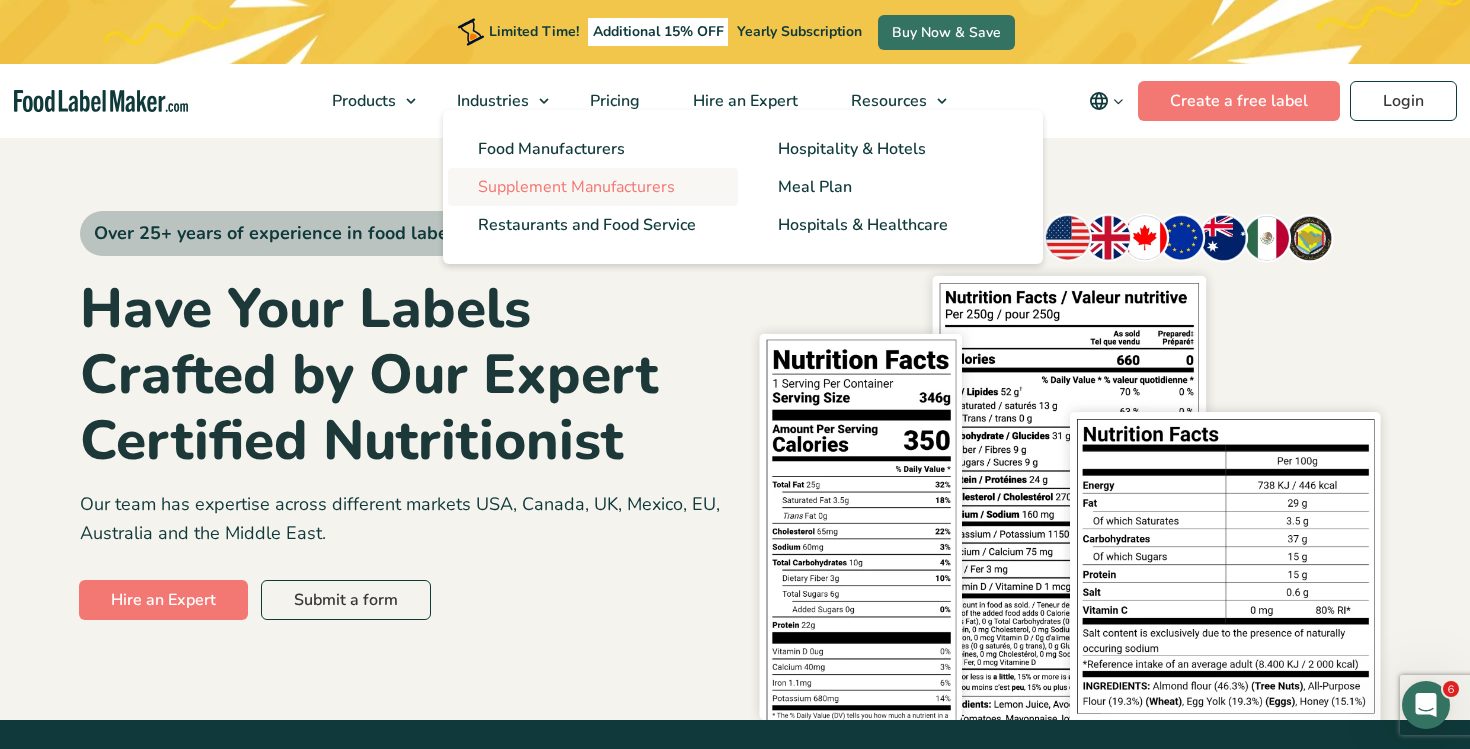 click on "Supplement Manufacturers" at bounding box center [576, 187] 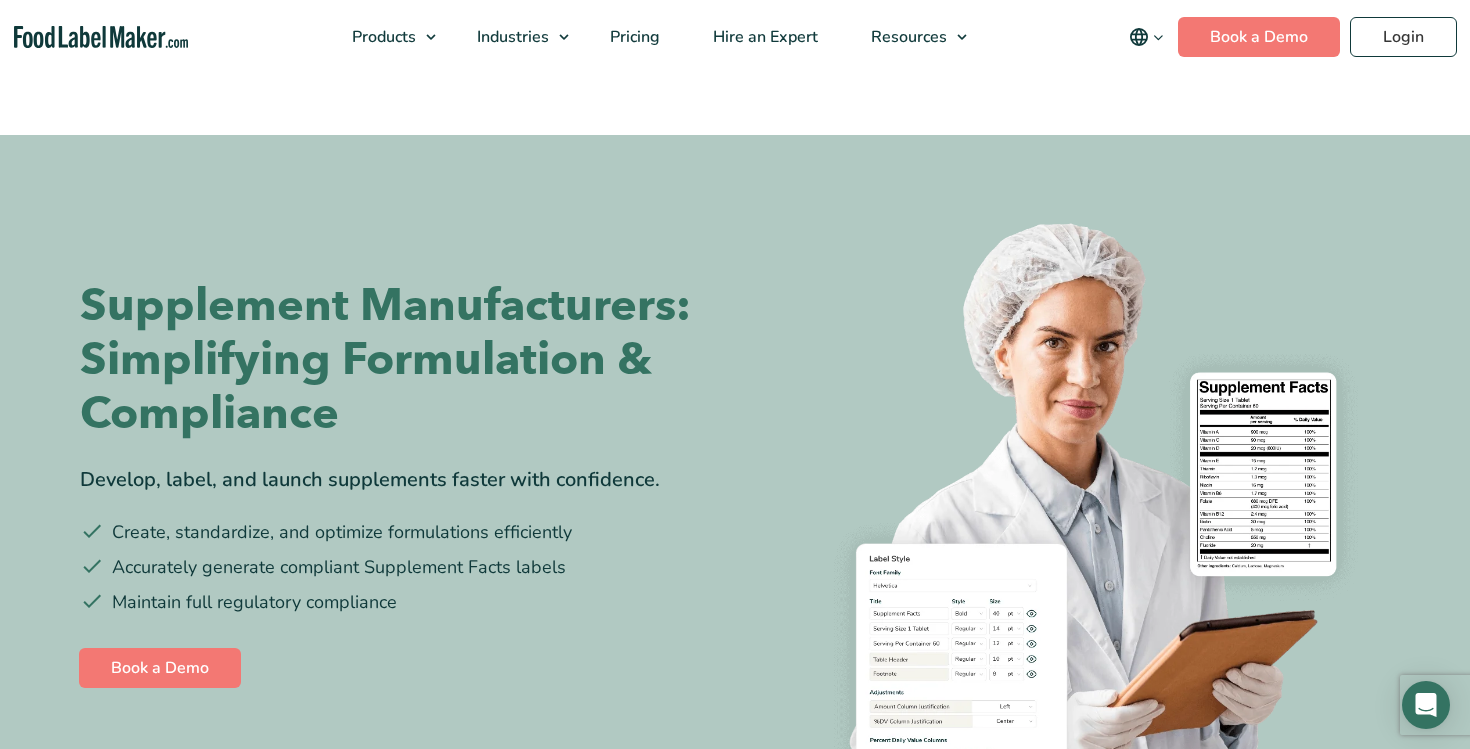 scroll, scrollTop: 0, scrollLeft: 0, axis: both 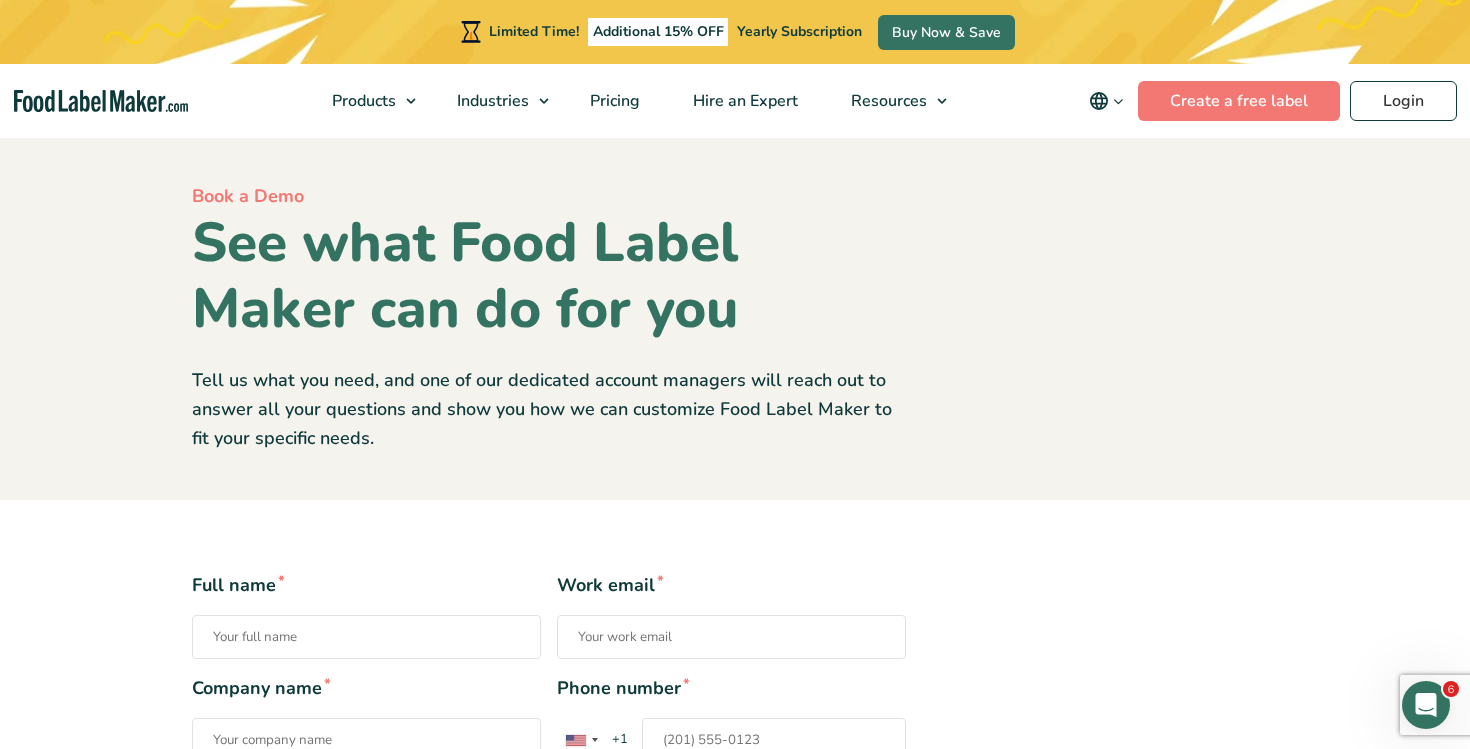 click on "See what Food Label Maker can do for you" at bounding box center (549, 276) 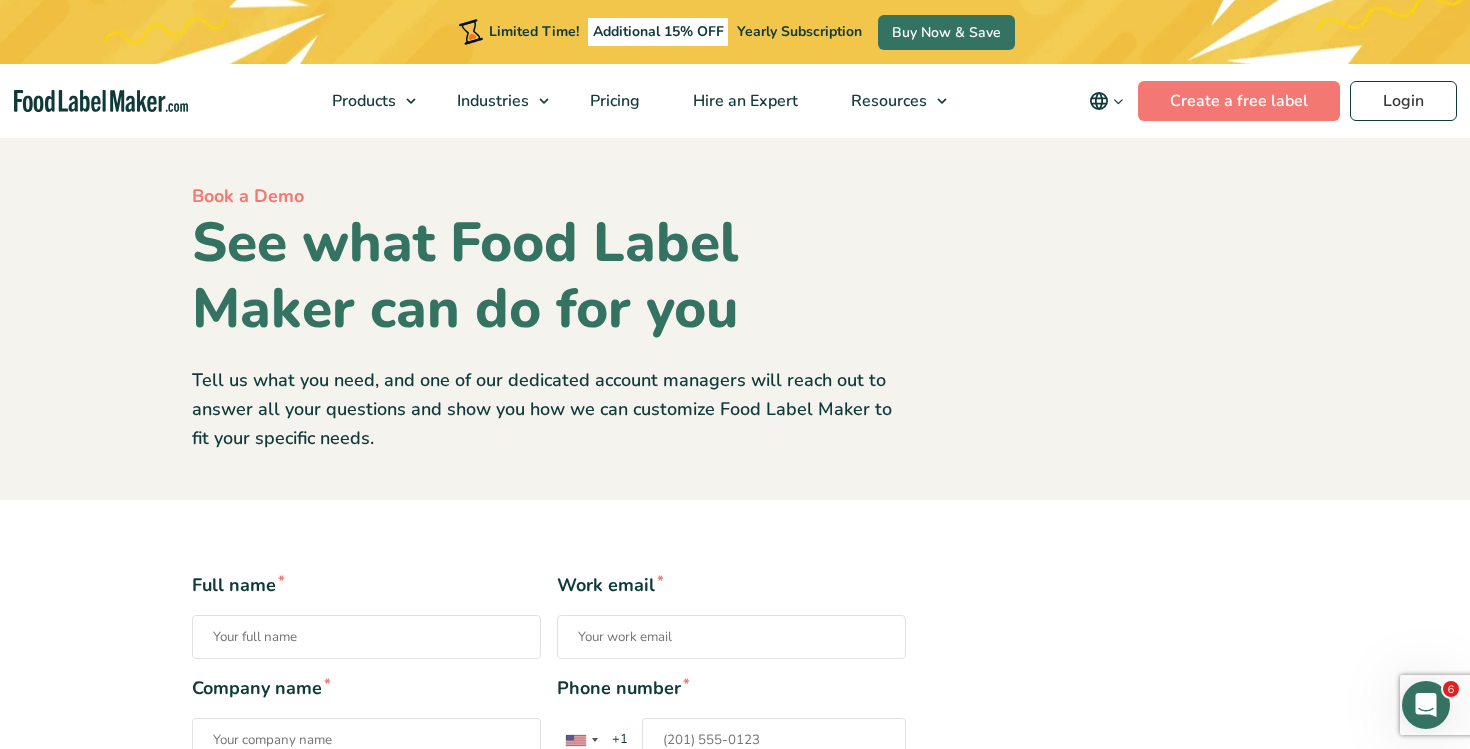 click on "See what Food Label Maker can do for you" at bounding box center (549, 276) 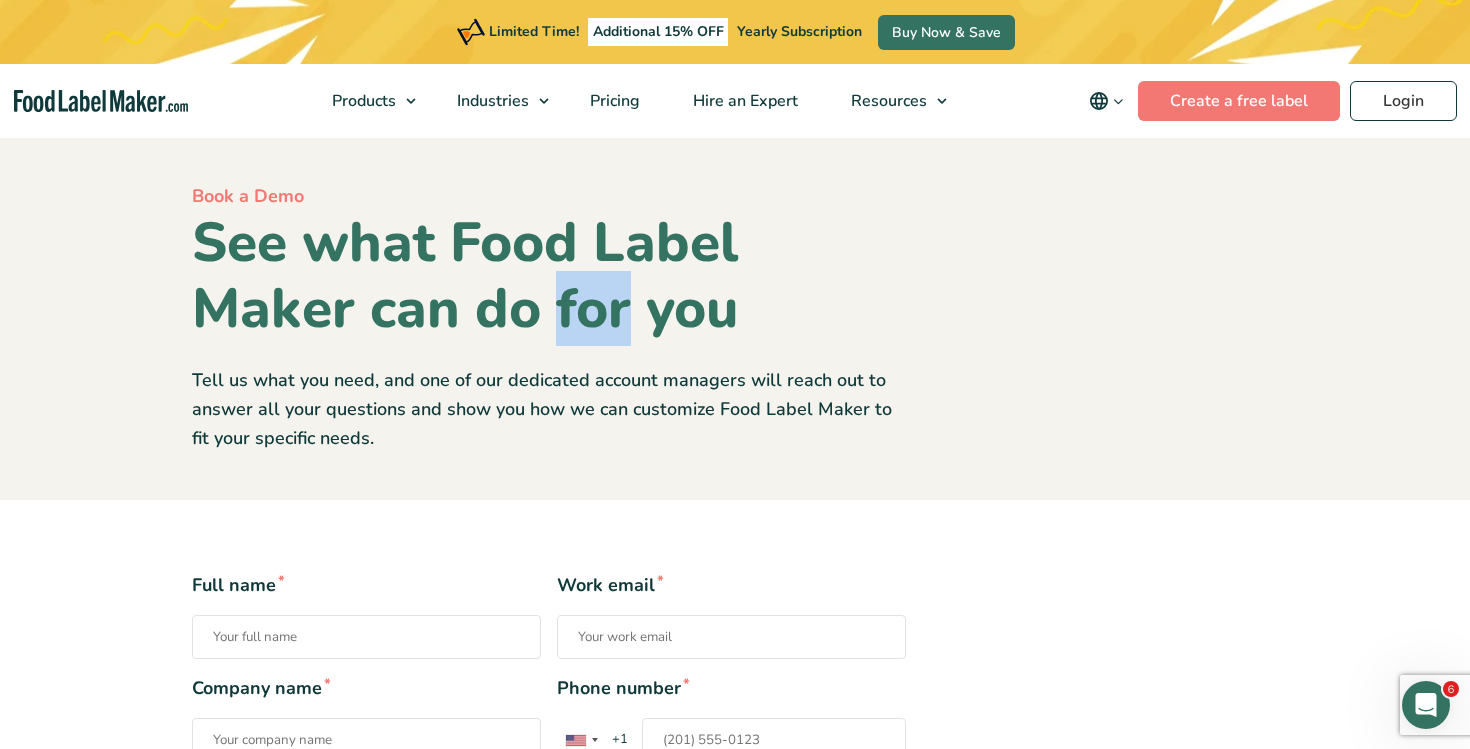 click on "See what Food Label Maker can do for you" at bounding box center (549, 276) 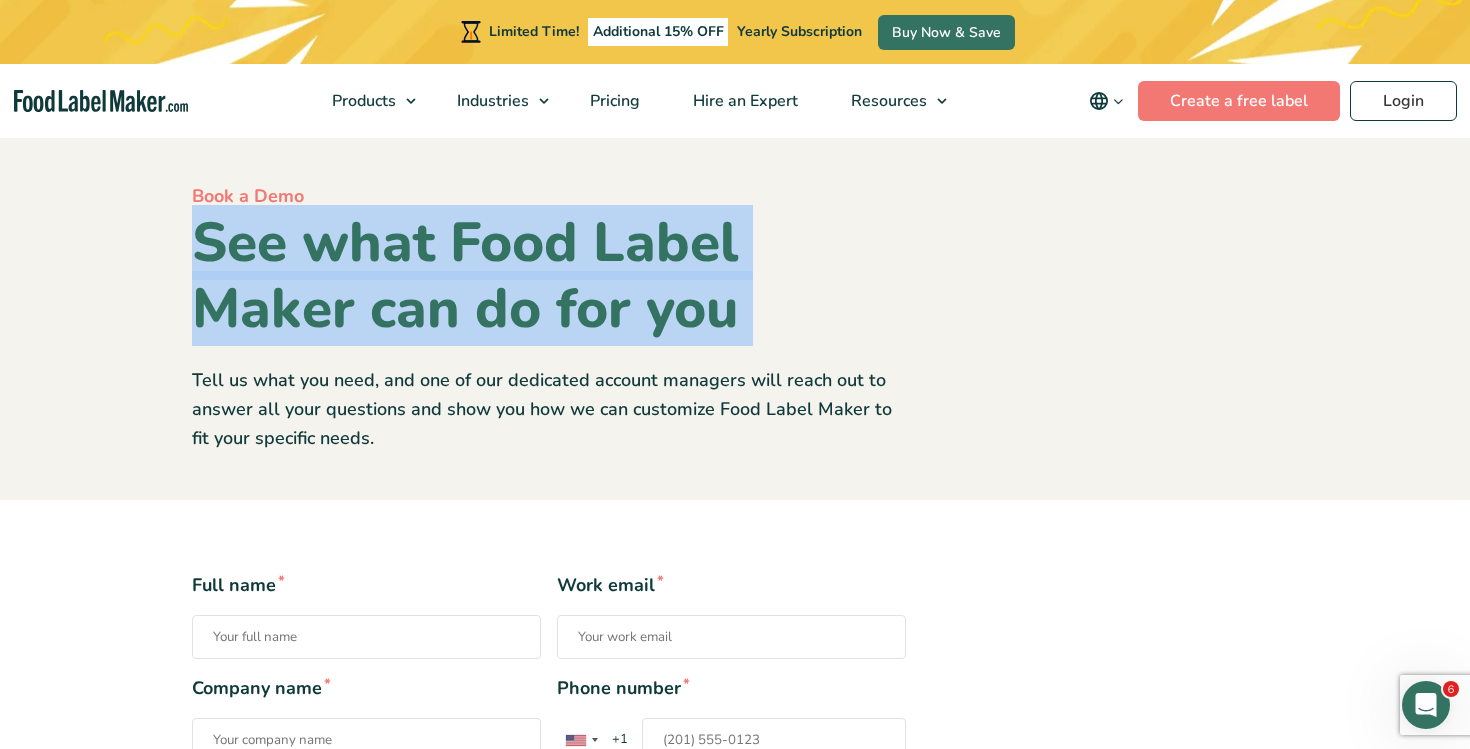 click on "Tell us what you need, and one of our dedicated account managers will reach out to answer all your questions and show you how we can customize Food Label Maker to fit your specific needs." at bounding box center (549, 409) 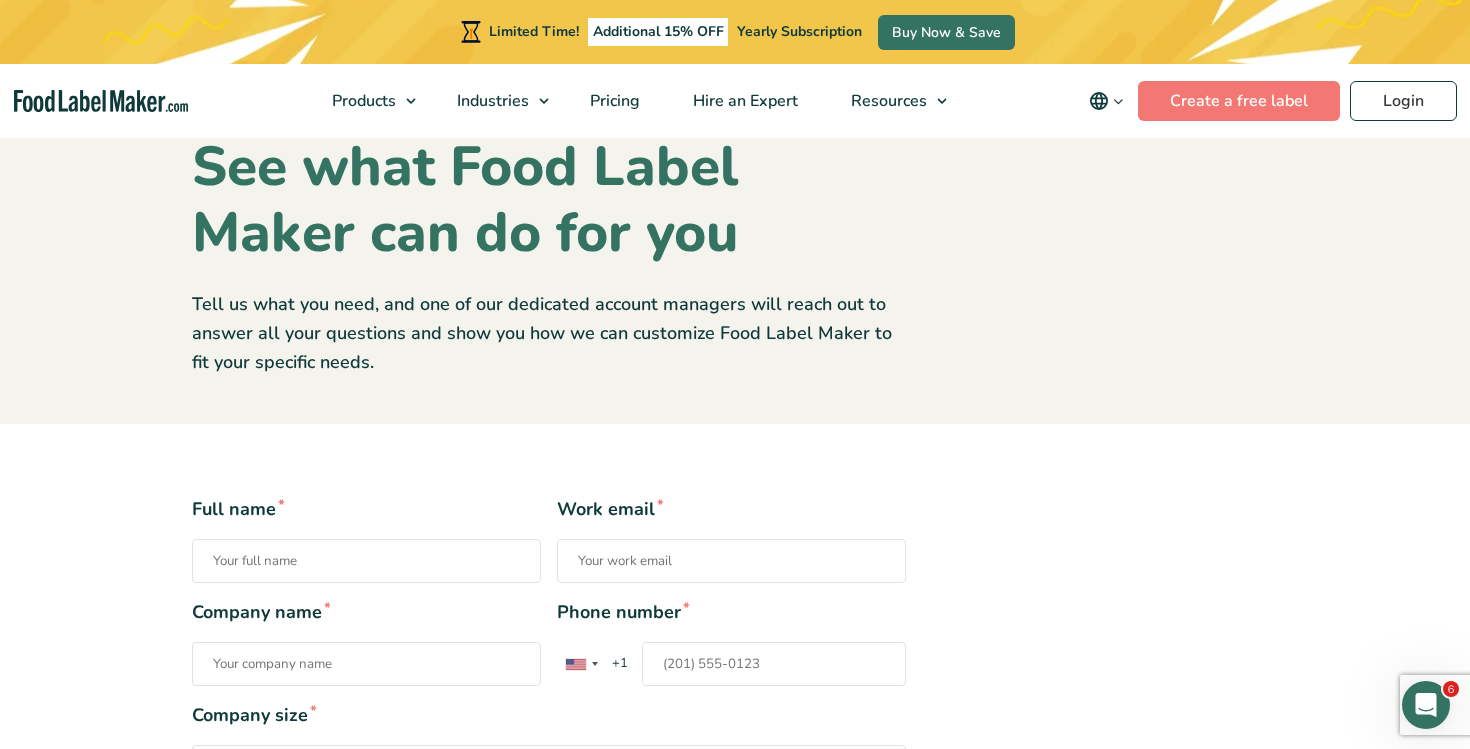 scroll, scrollTop: 35, scrollLeft: 0, axis: vertical 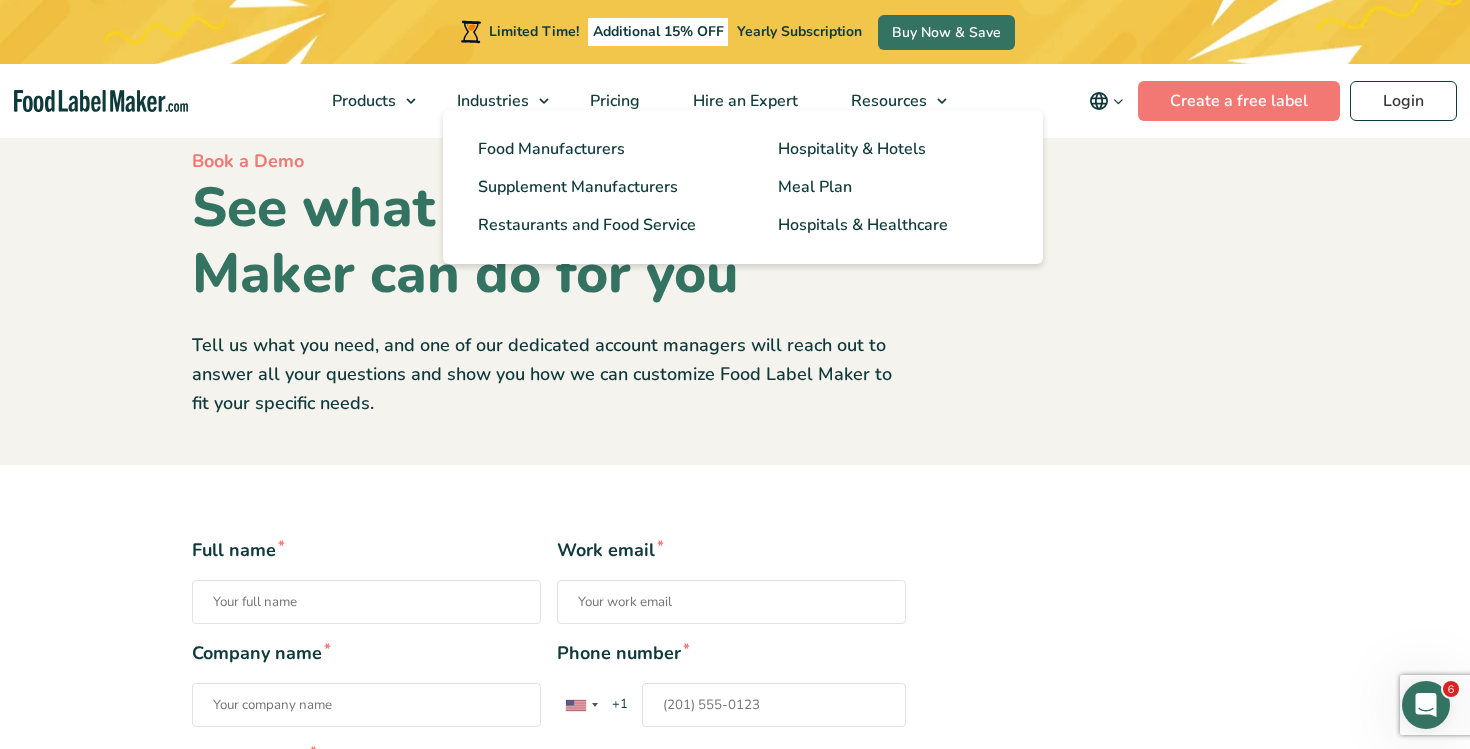 click on "Food Manufacturers
Hospitality & Hotels
Supplement Manufacturers
Meal Plan
Restaurants and Food Service
Hospitals & Healthcare" at bounding box center (743, 187) 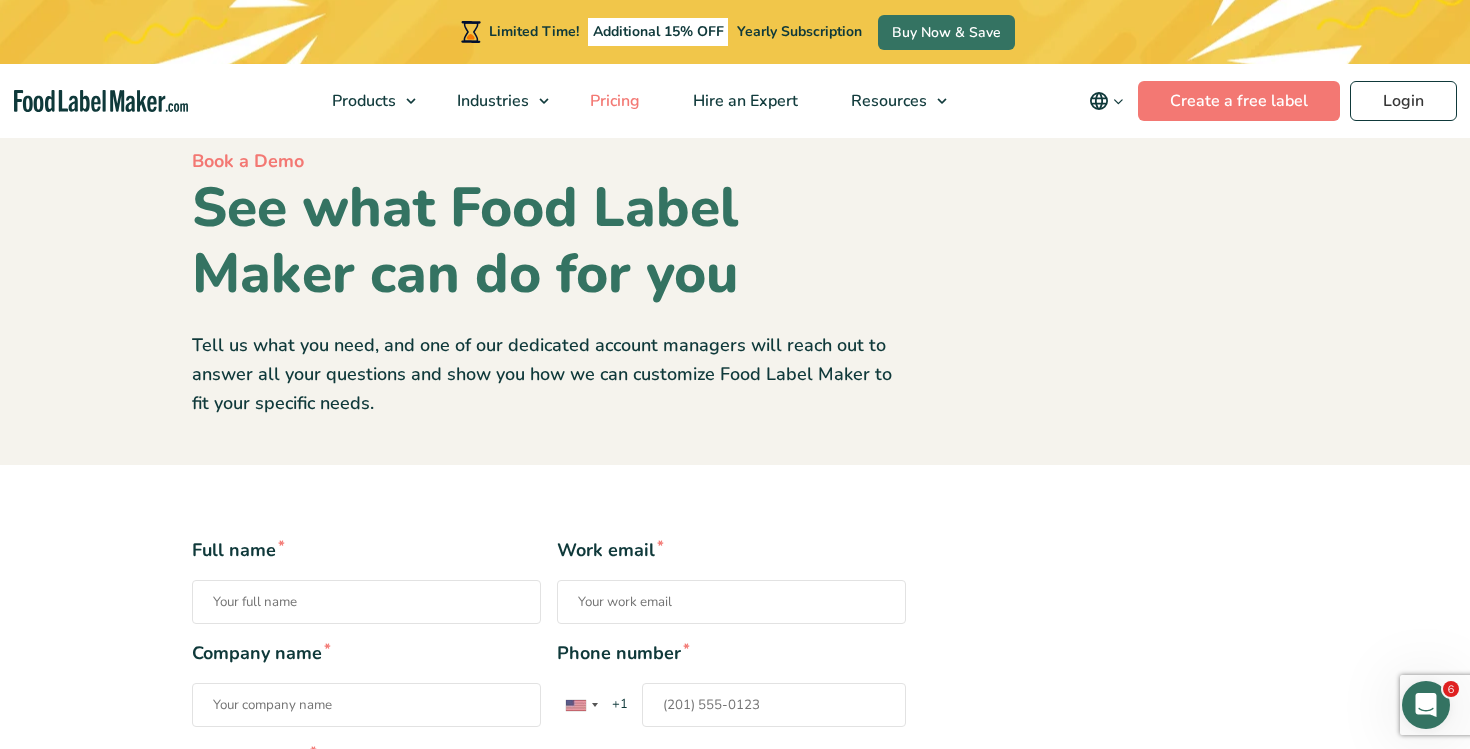 click on "Pricing" at bounding box center (613, 101) 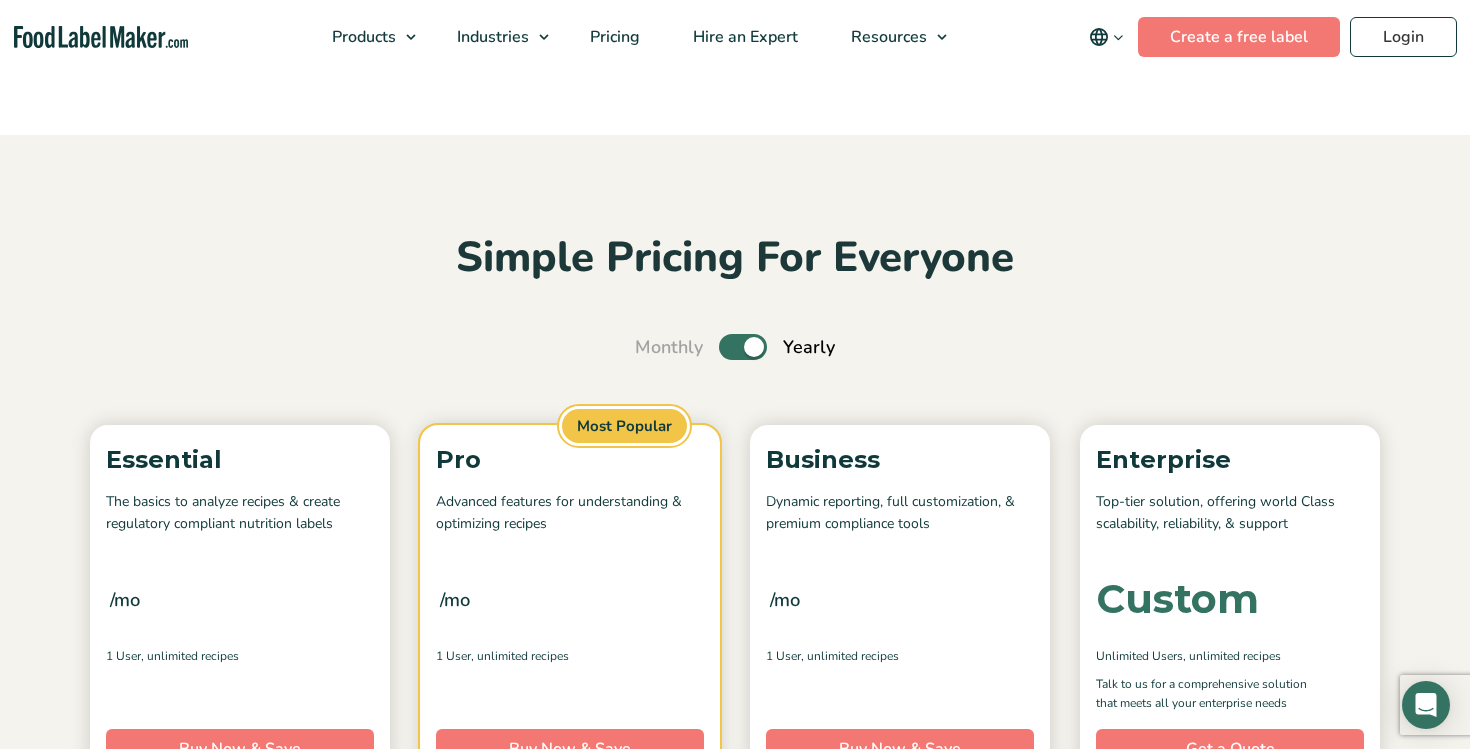 scroll, scrollTop: 0, scrollLeft: 0, axis: both 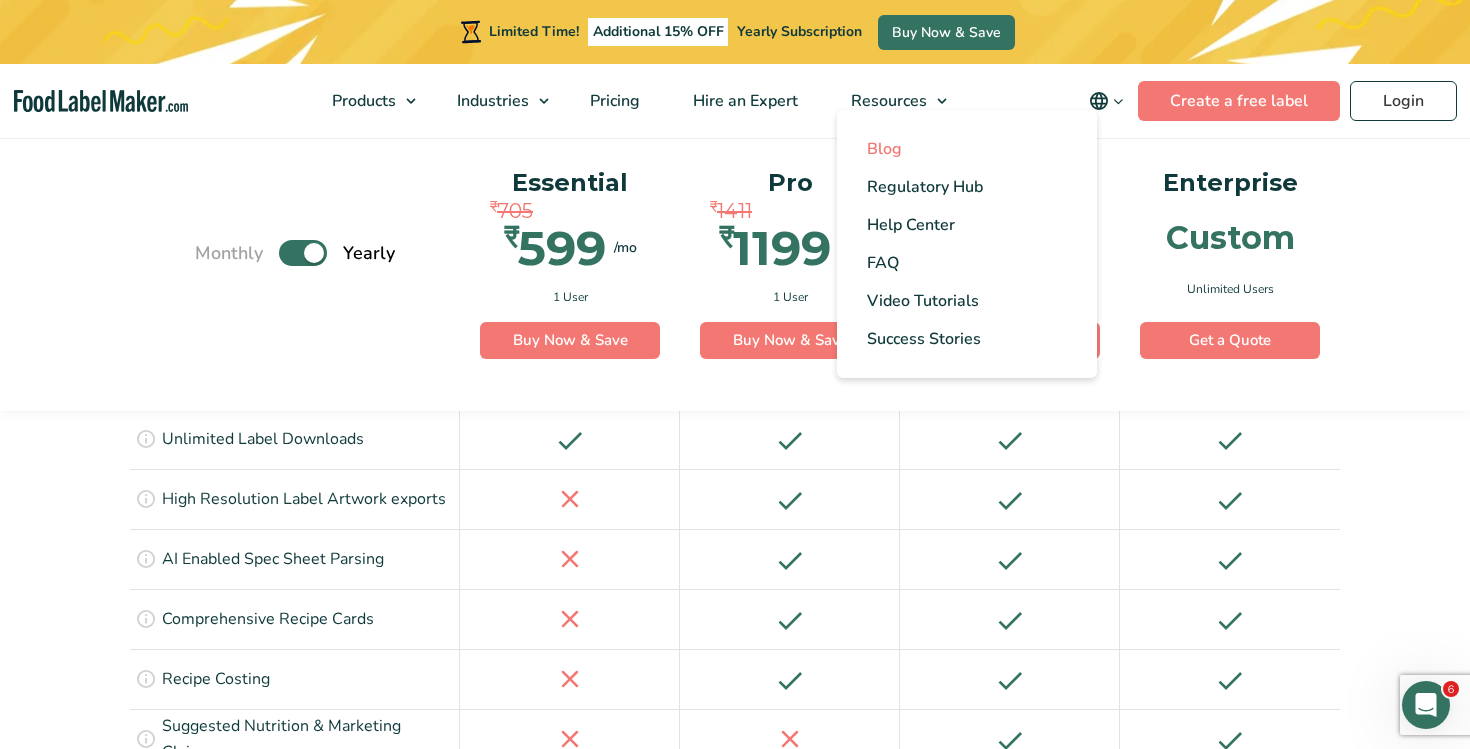 click on "Blog" at bounding box center [884, 149] 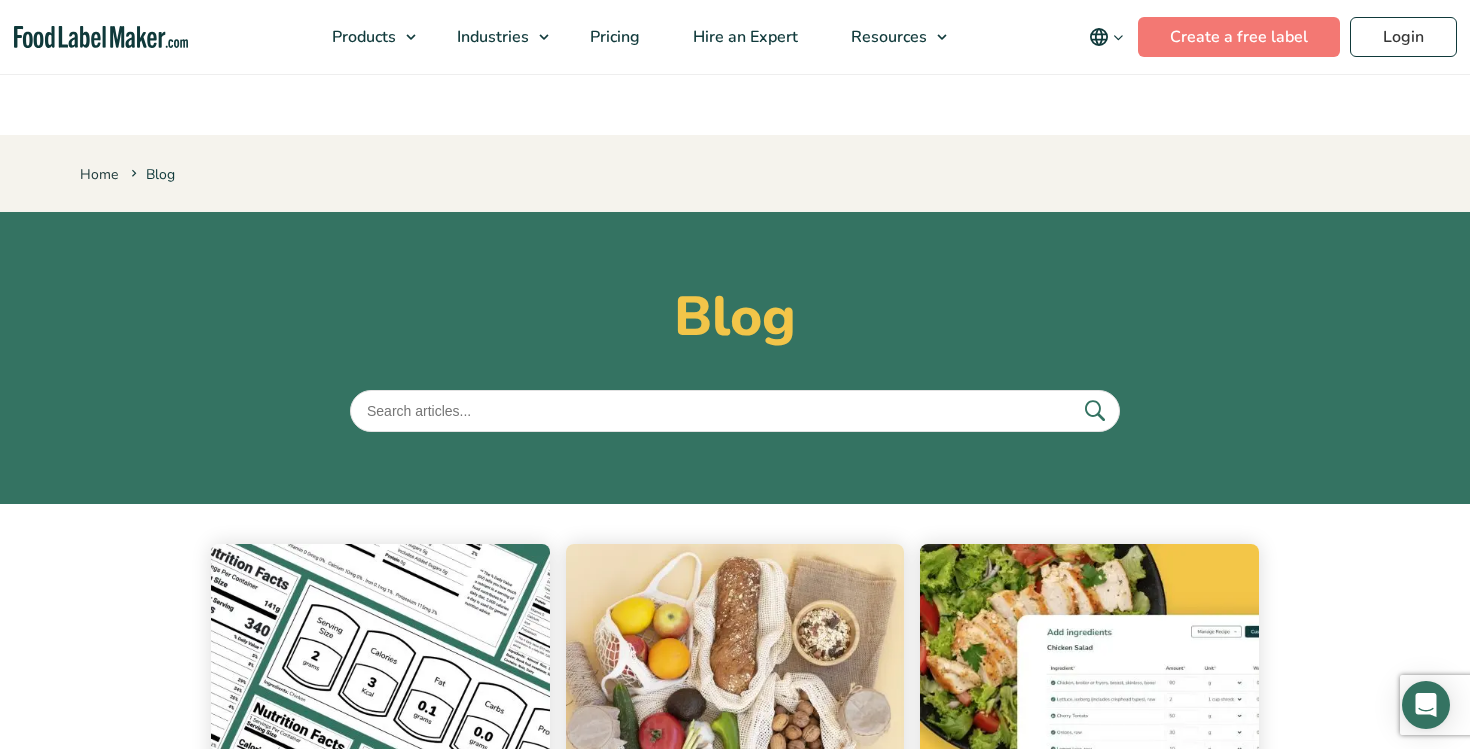 scroll, scrollTop: 554, scrollLeft: 0, axis: vertical 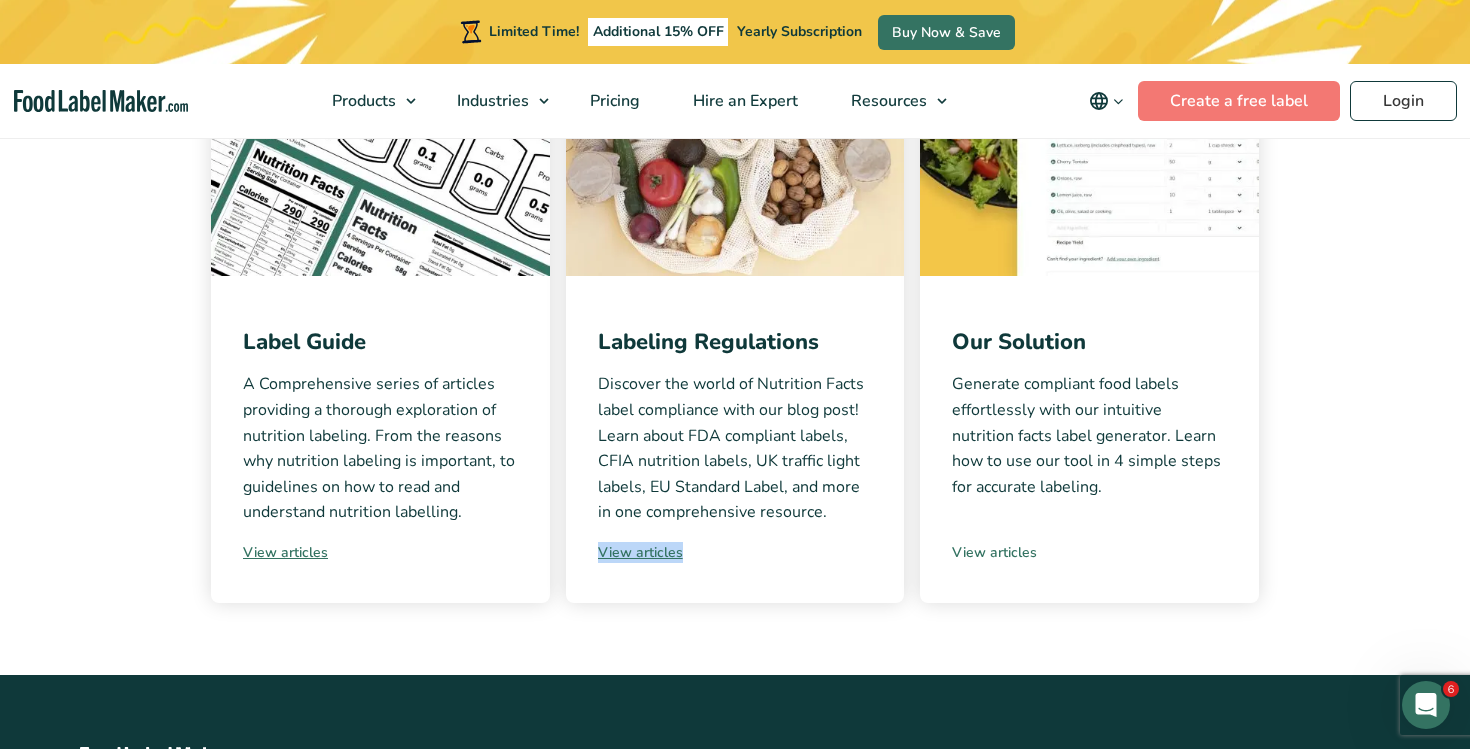 click on "View articles" at bounding box center (1089, 552) 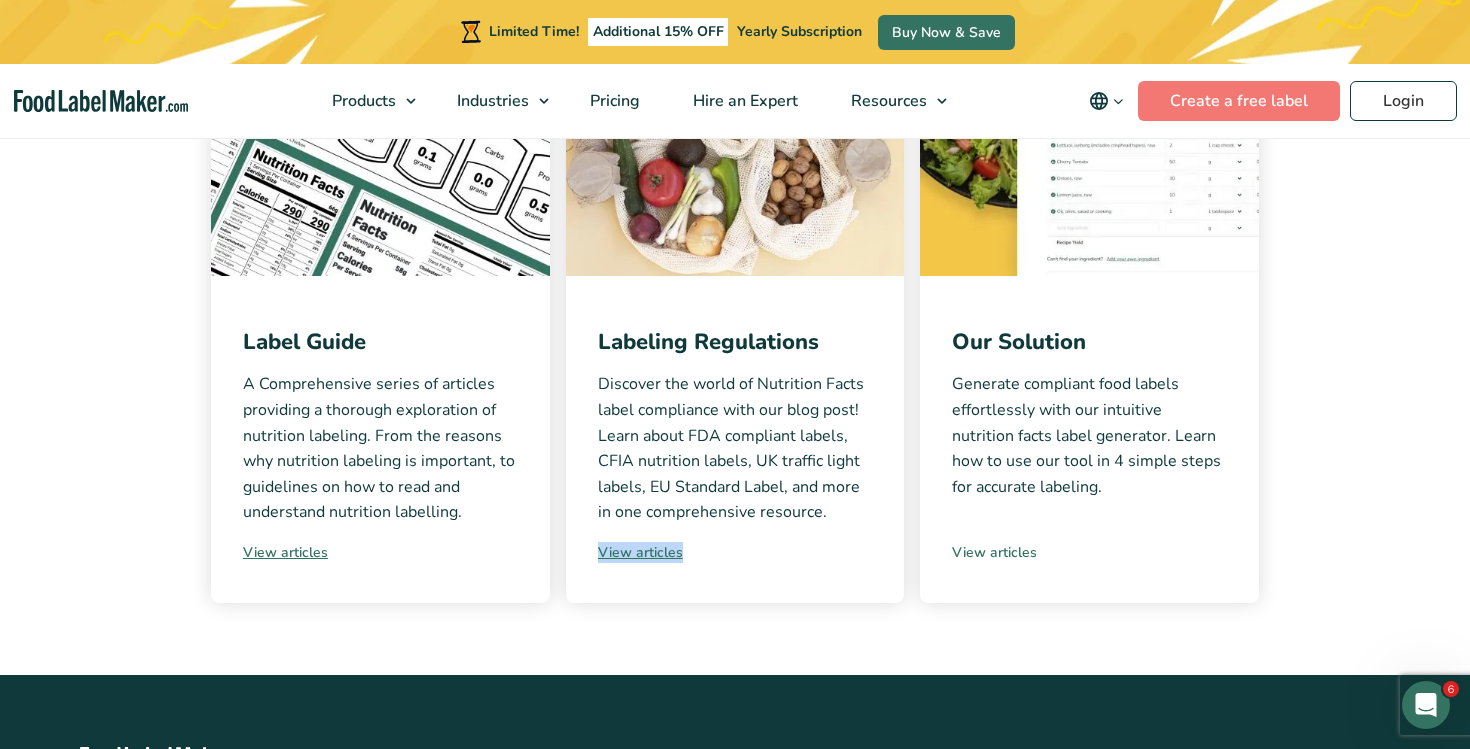 click on "View articles" at bounding box center [1089, 552] 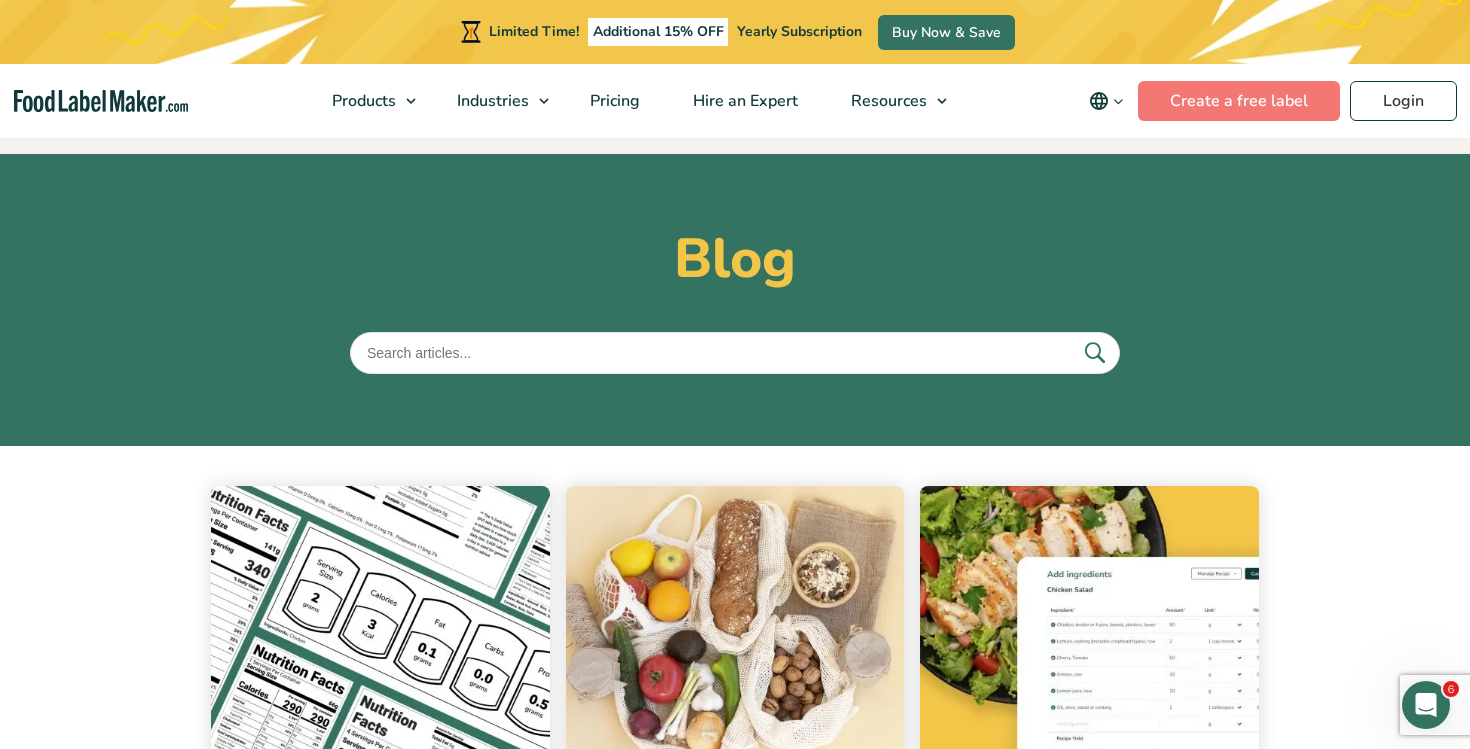 scroll, scrollTop: 0, scrollLeft: 0, axis: both 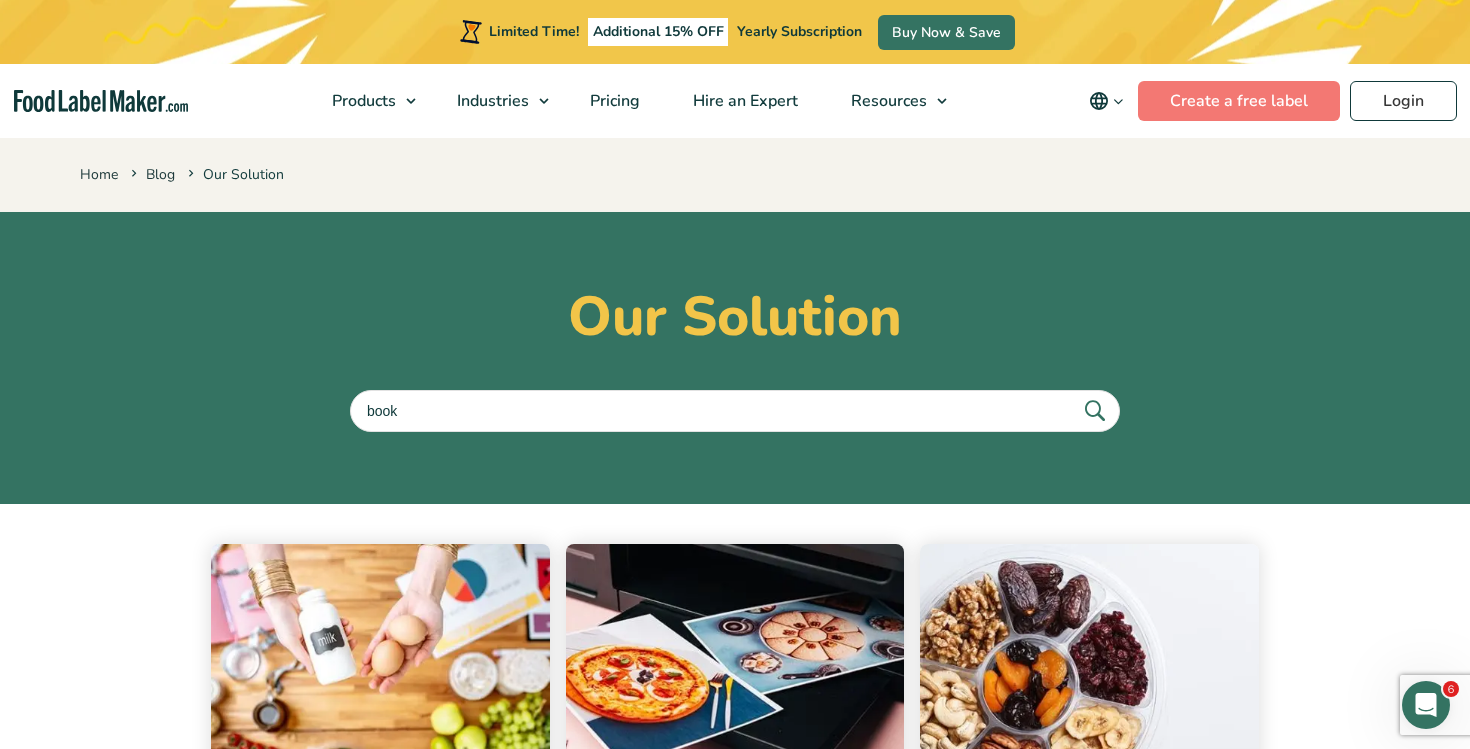 type on "book" 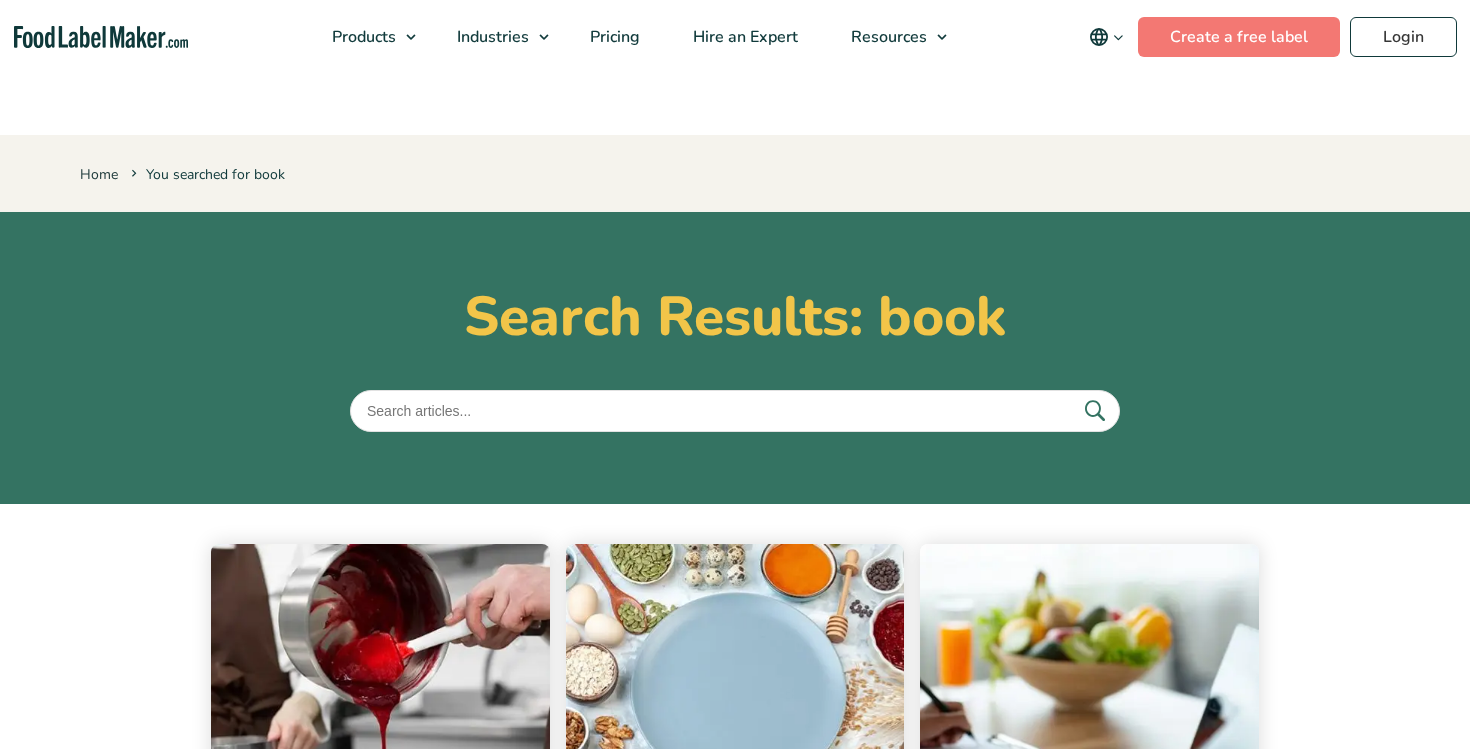 scroll, scrollTop: 0, scrollLeft: 0, axis: both 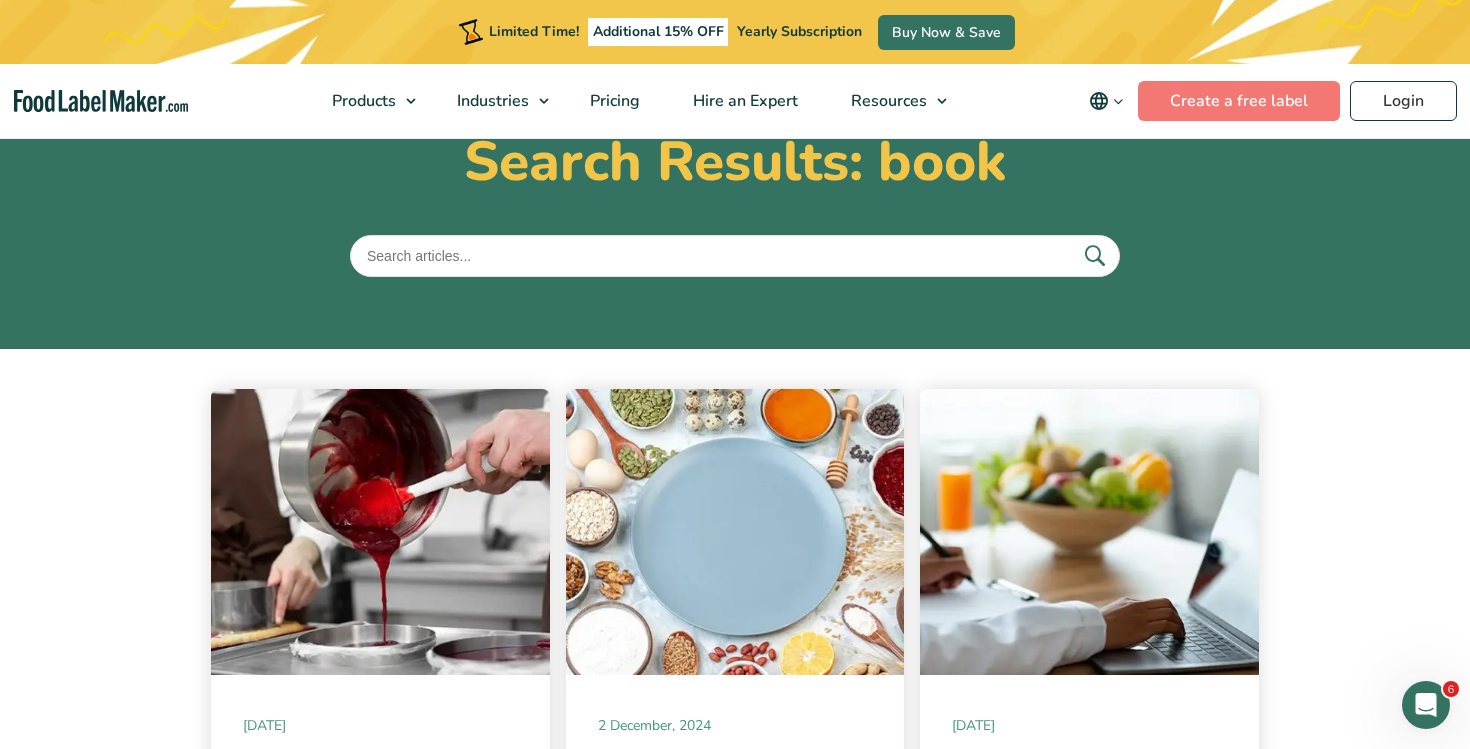 click at bounding box center (735, 256) 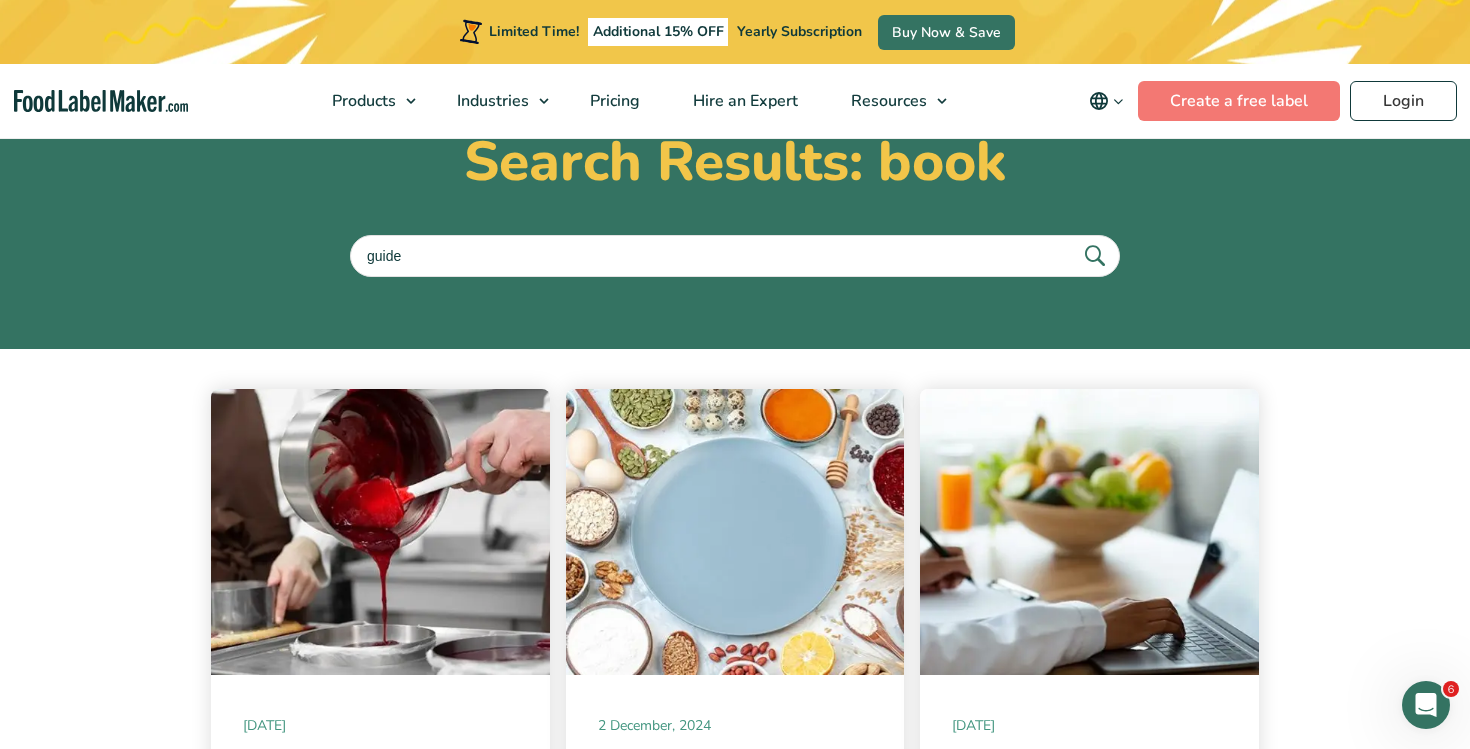 type on "guide" 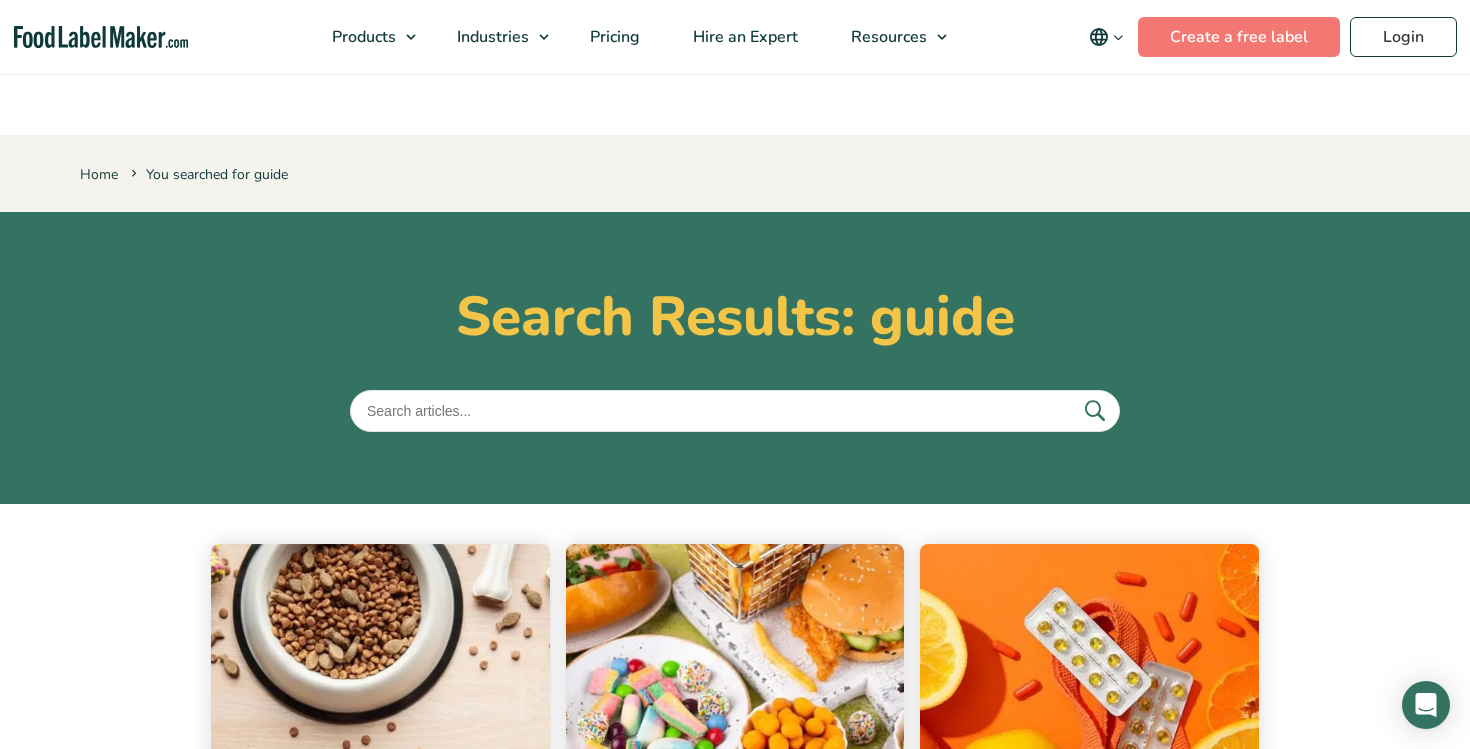 scroll, scrollTop: 468, scrollLeft: 0, axis: vertical 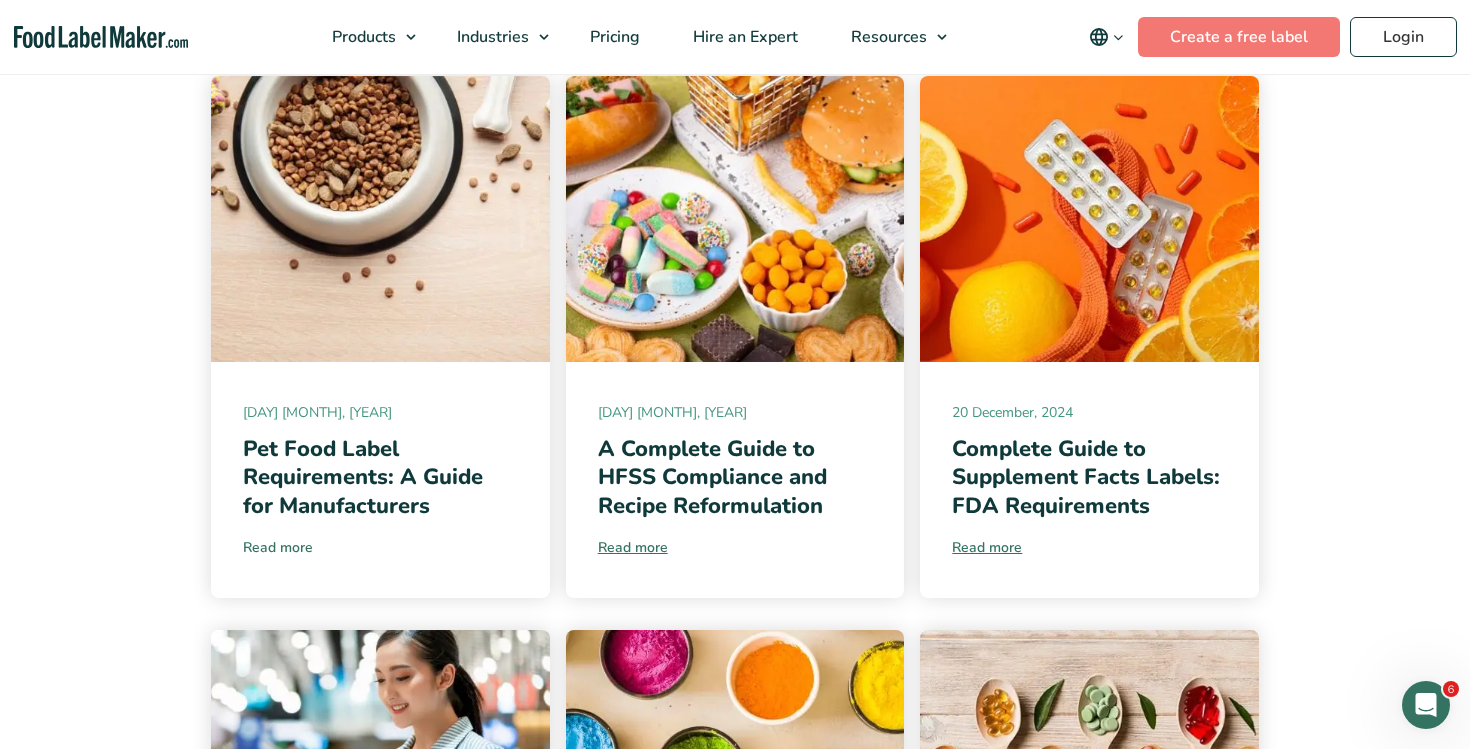 click on "Read more" at bounding box center (380, 547) 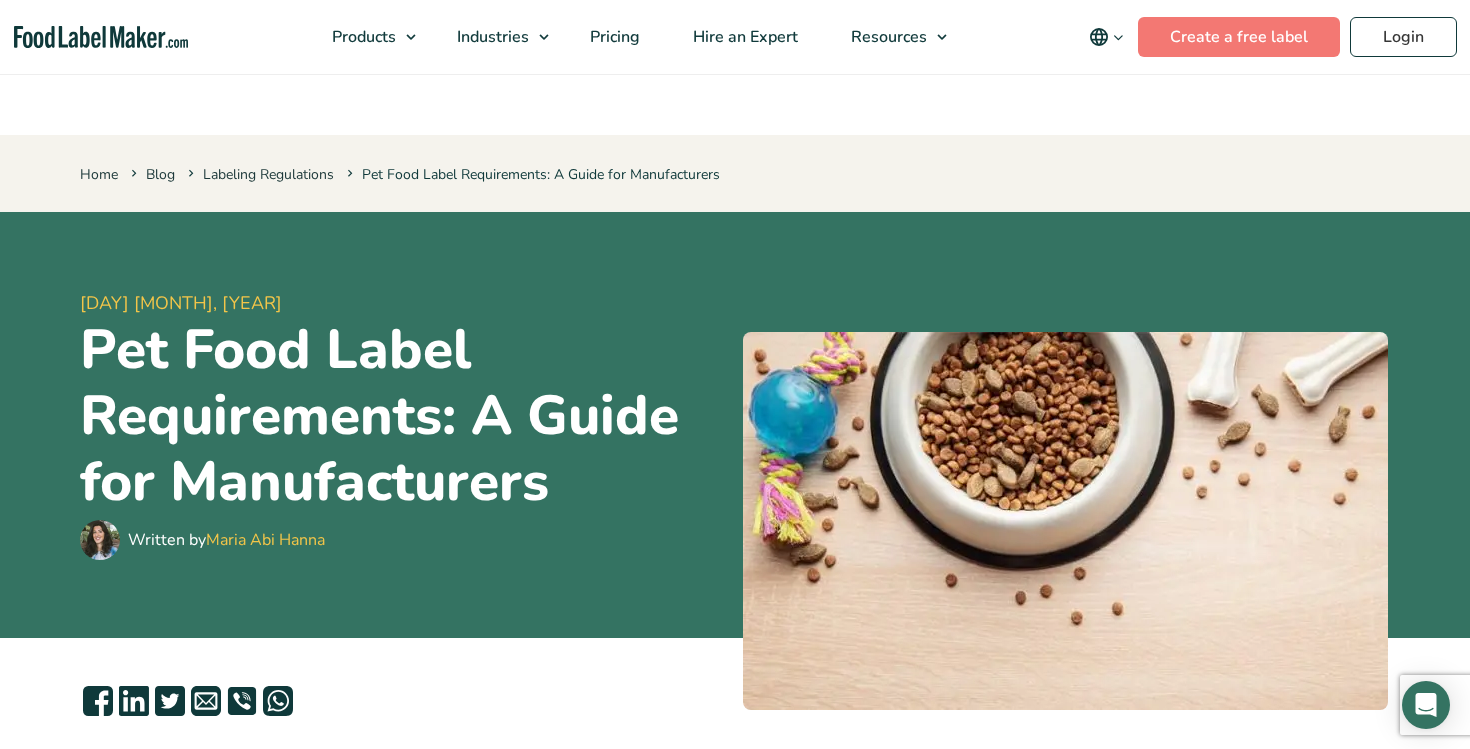 scroll, scrollTop: 6749, scrollLeft: 0, axis: vertical 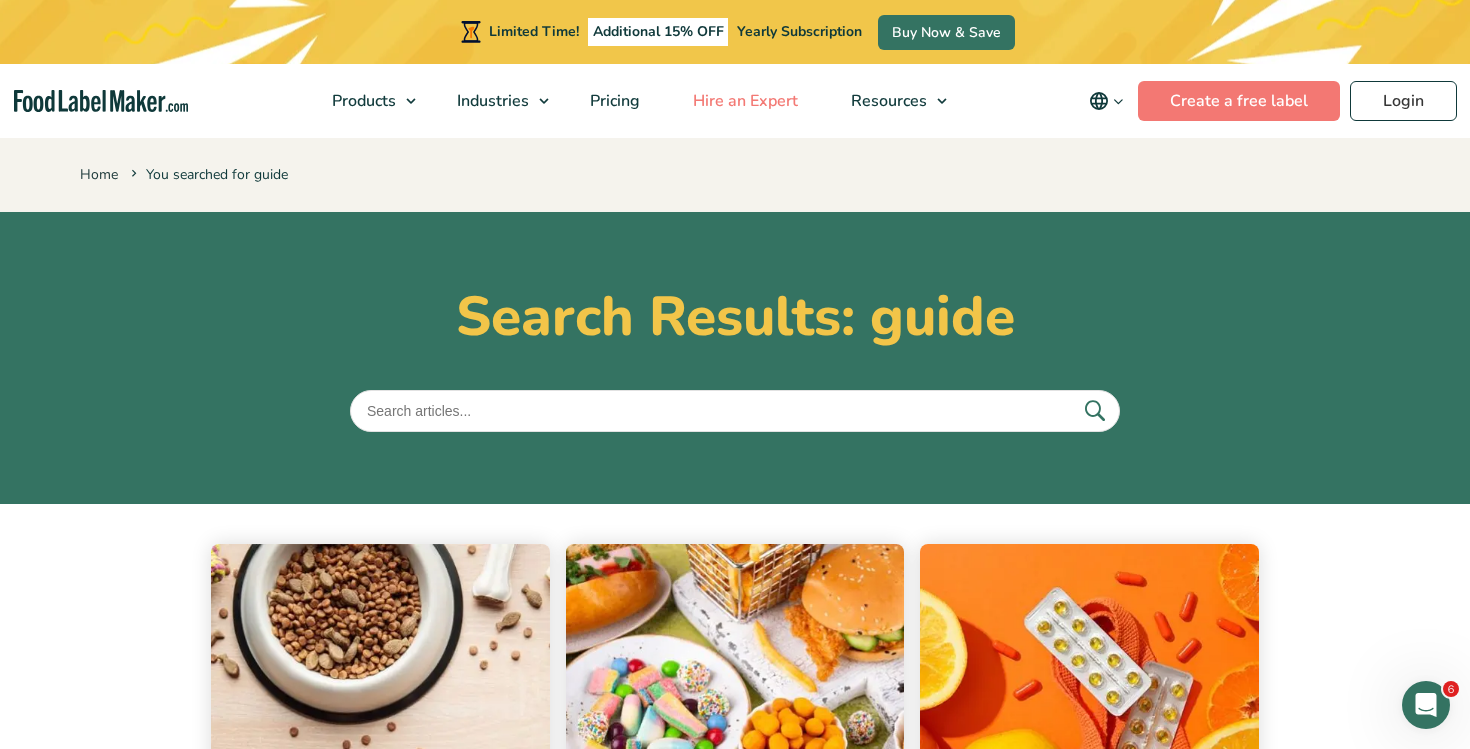 click on "Hire an Expert" at bounding box center [743, 101] 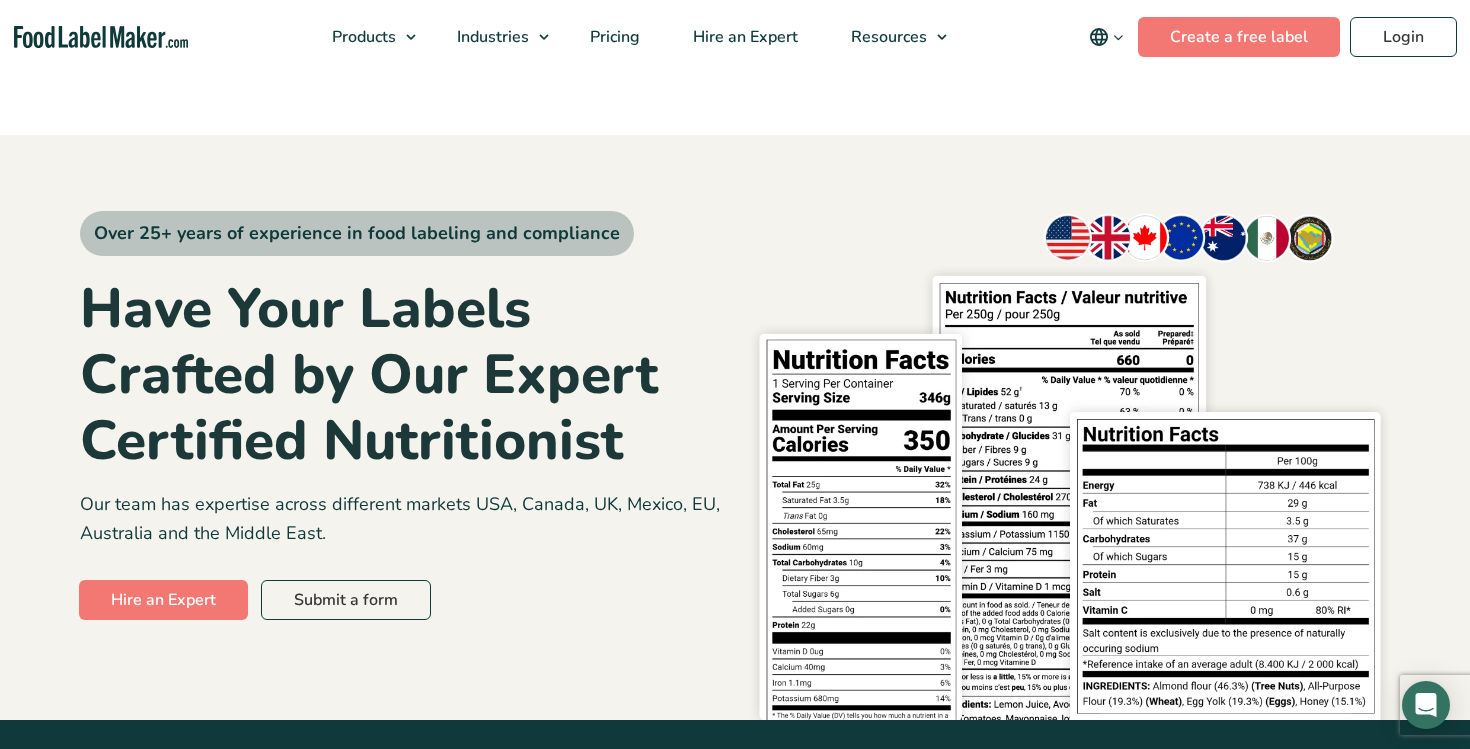 scroll, scrollTop: 0, scrollLeft: 0, axis: both 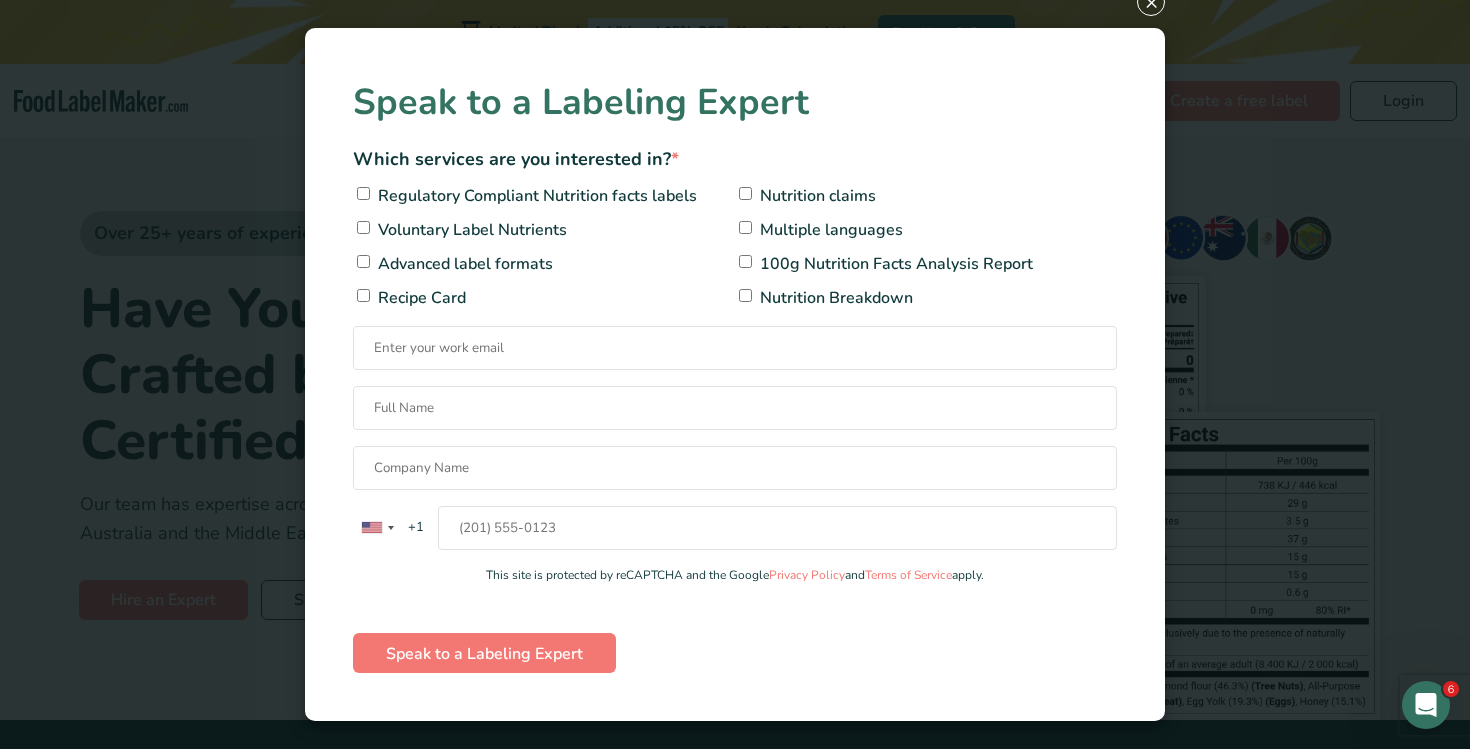 click on "×
Speak to a Labeling Expert
Which services are you interested in? *
Regulatory Compliant Nutrition facts labels Nutrition claims Voluntary Label Nutrients Multiple languages Advanced label formats 100g Nutrition Facts Analysis Report Recipe Card Nutrition Breakdown
United States +1 United Kingdom +44 Afghanistan (‫افغانستان‬‎) +93 Albania (Shqipëri) +355 Algeria (‫الجزائر‬‎) +213 American Samoa +1 Andorra +376 Angola +244 Anguilla +1 Antigua and Barbuda +1 Argentina +54 Armenia (Հայաստան) +374 Aruba +297 Ascension Island +247 Australia +61 Austria (Österreich) +43 Azerbaijan (Azərbaycan) +994 Bahamas +1 +973 +880 Barbados +1 +375 +32" at bounding box center (735, 374) 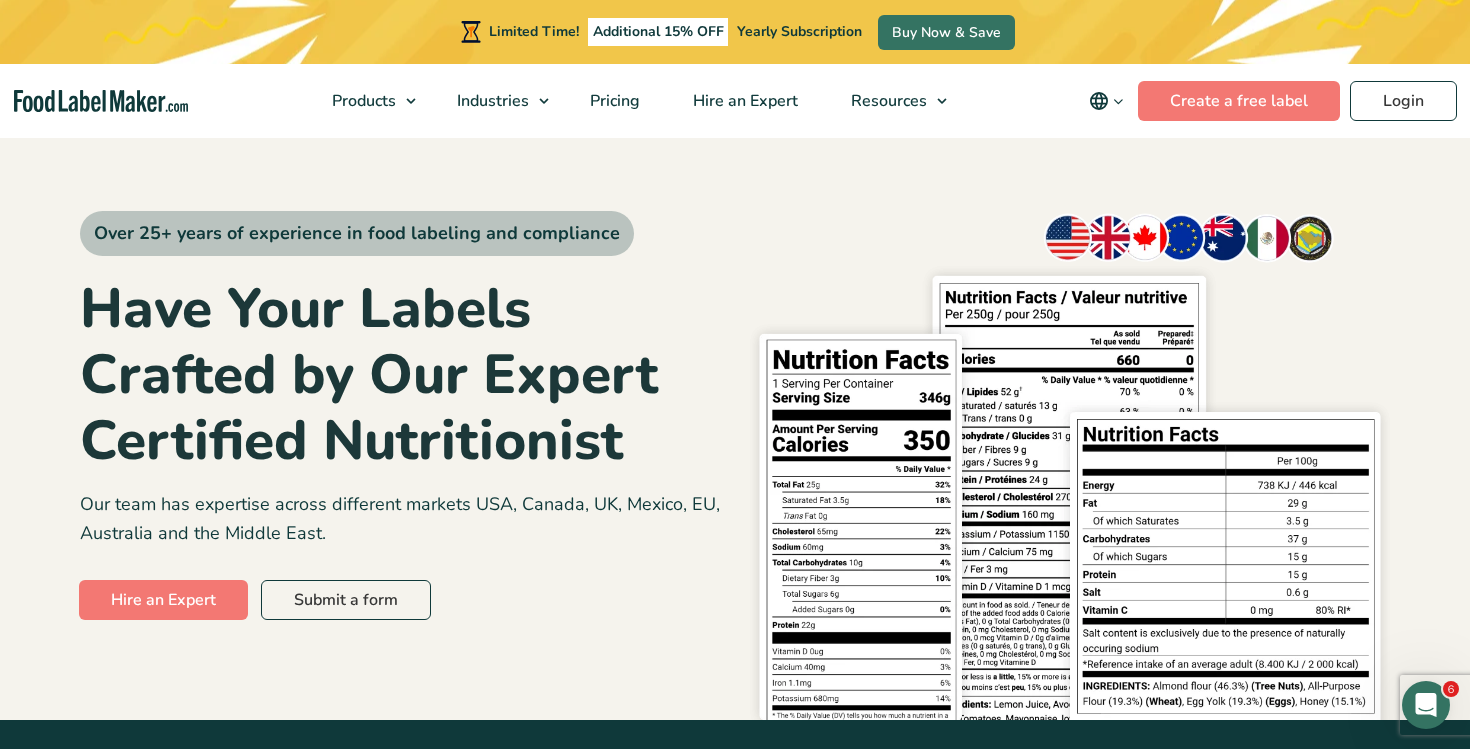 click at bounding box center (101, 101) 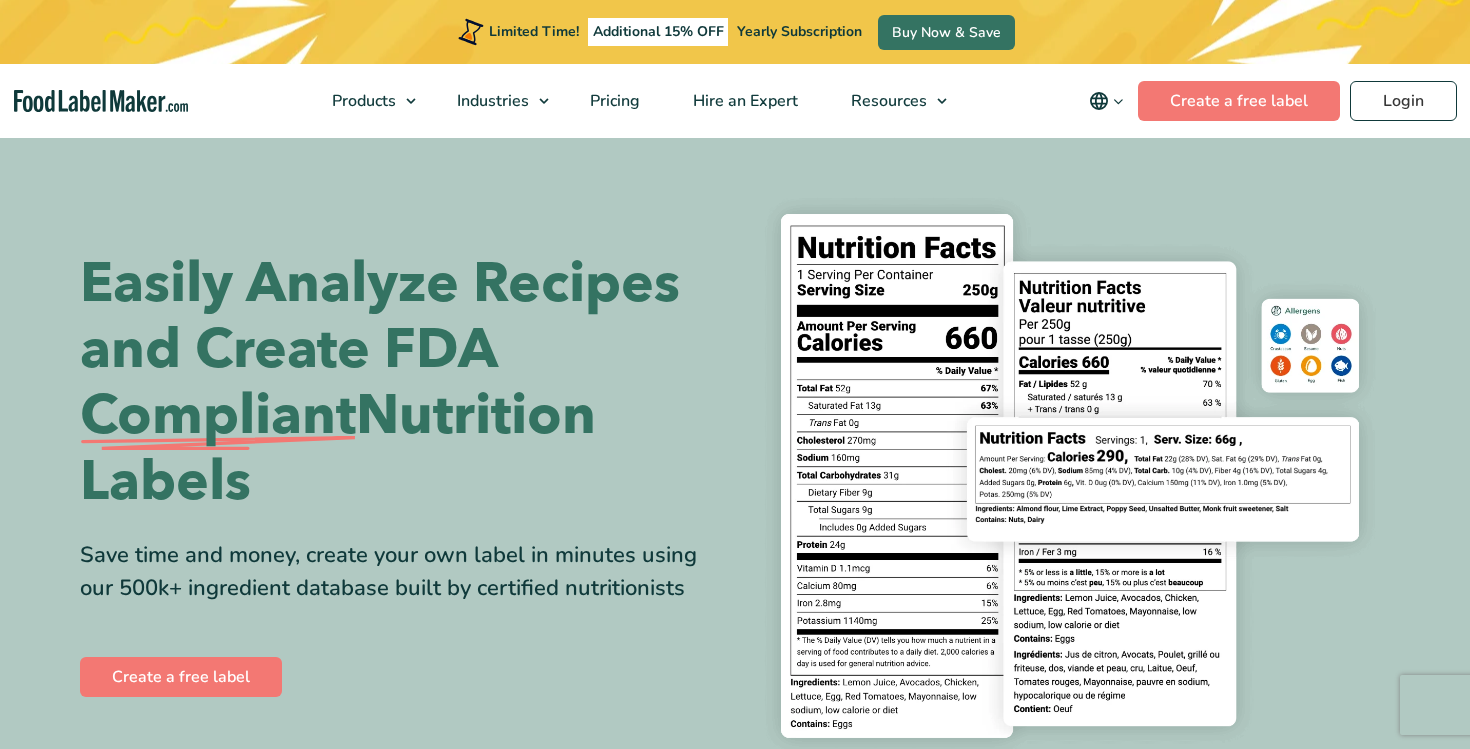 scroll, scrollTop: 0, scrollLeft: 0, axis: both 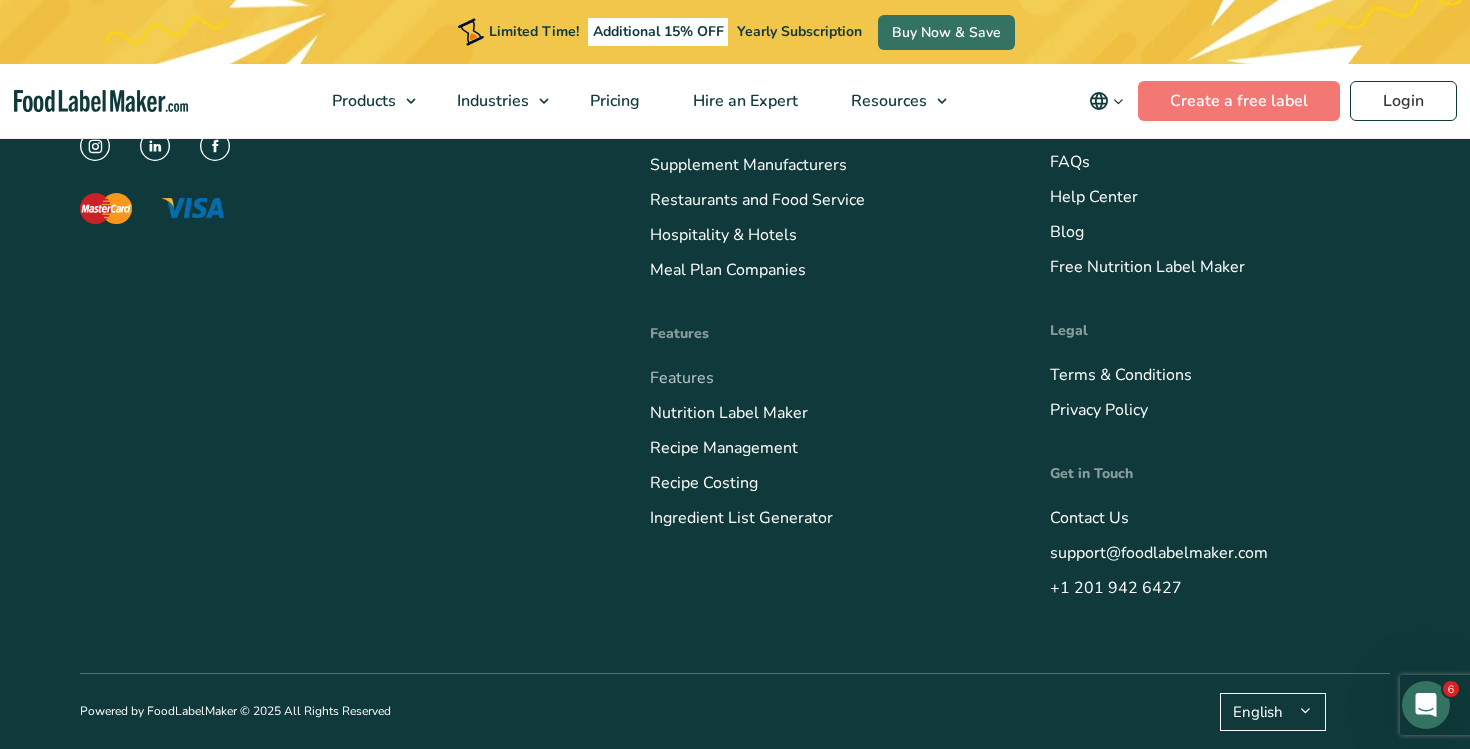 click on "Features" at bounding box center [682, 378] 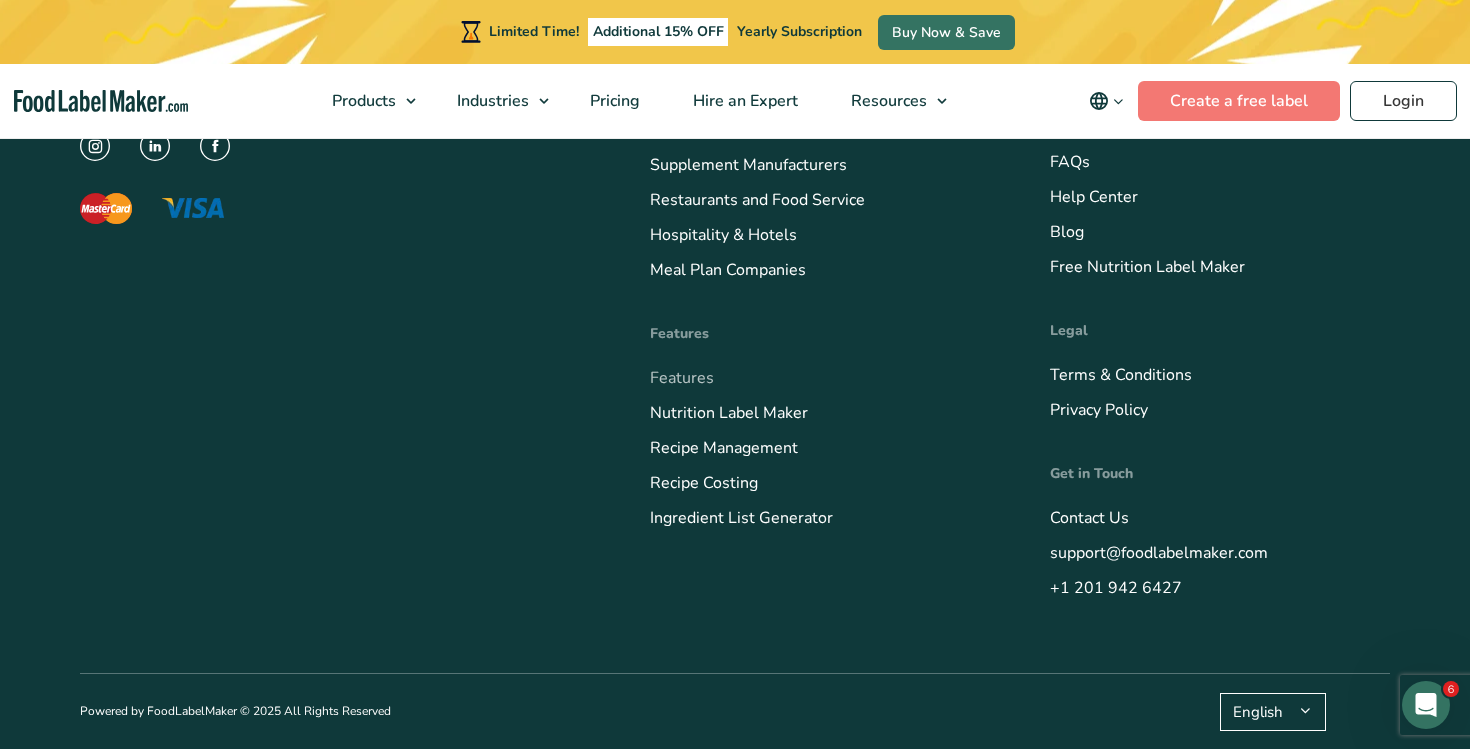 click on "Features" at bounding box center [682, 378] 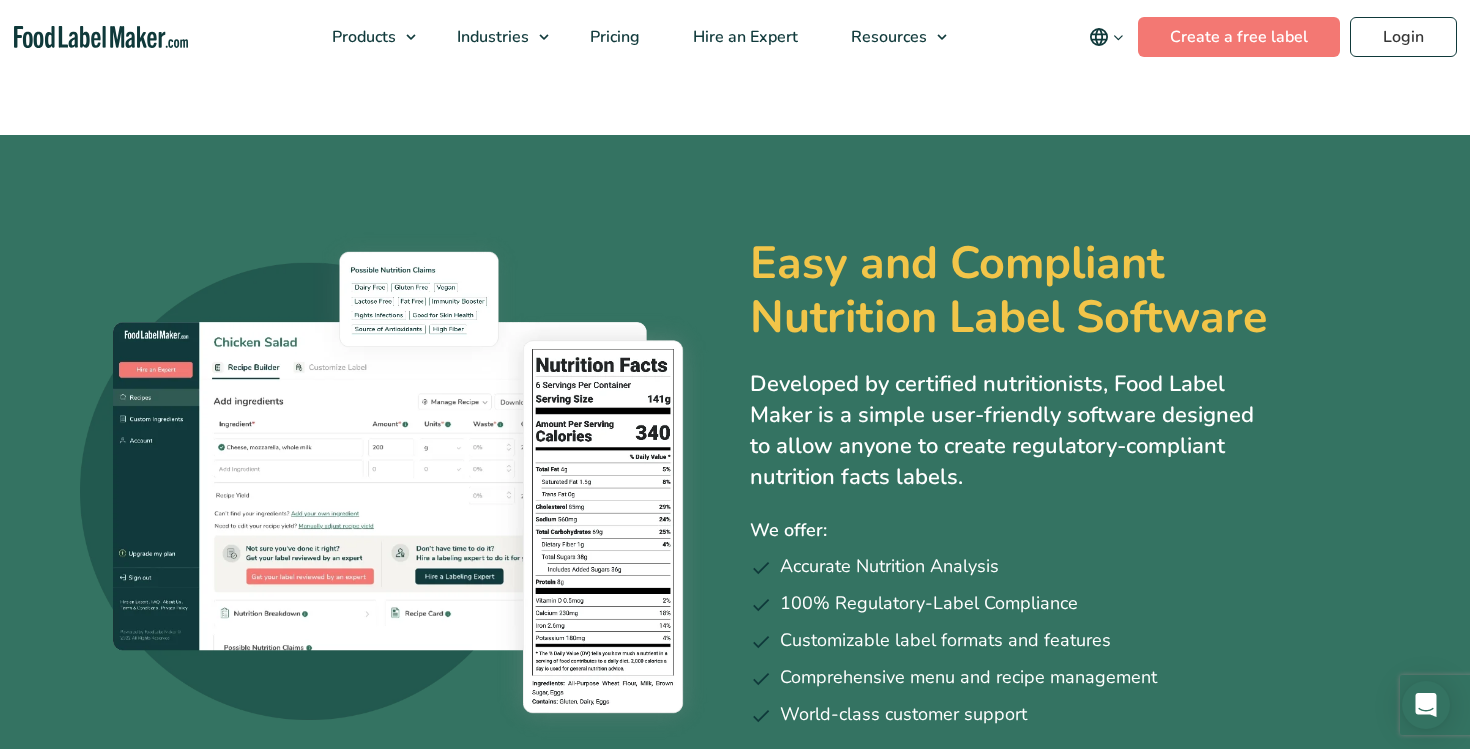 scroll, scrollTop: 0, scrollLeft: 0, axis: both 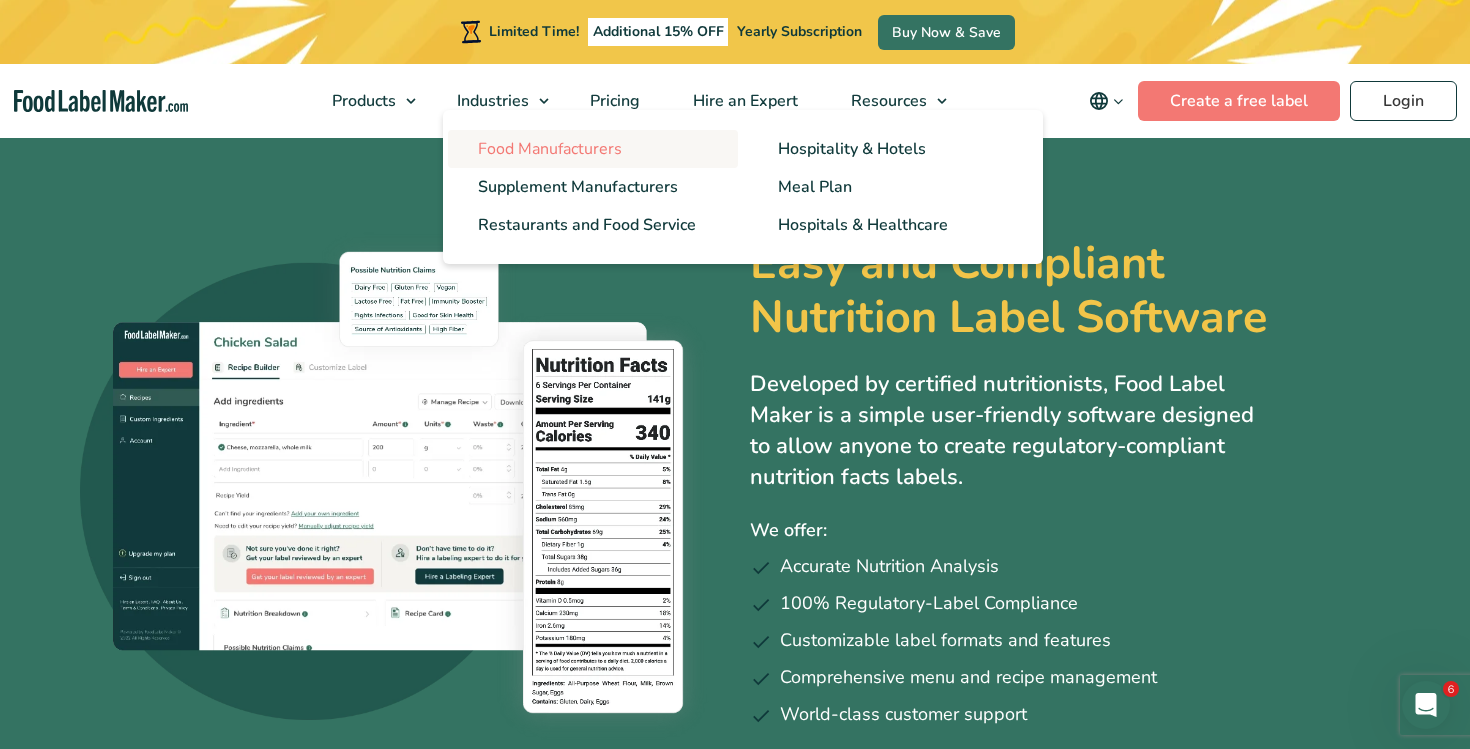 click on "Food Manufacturers" at bounding box center [550, 149] 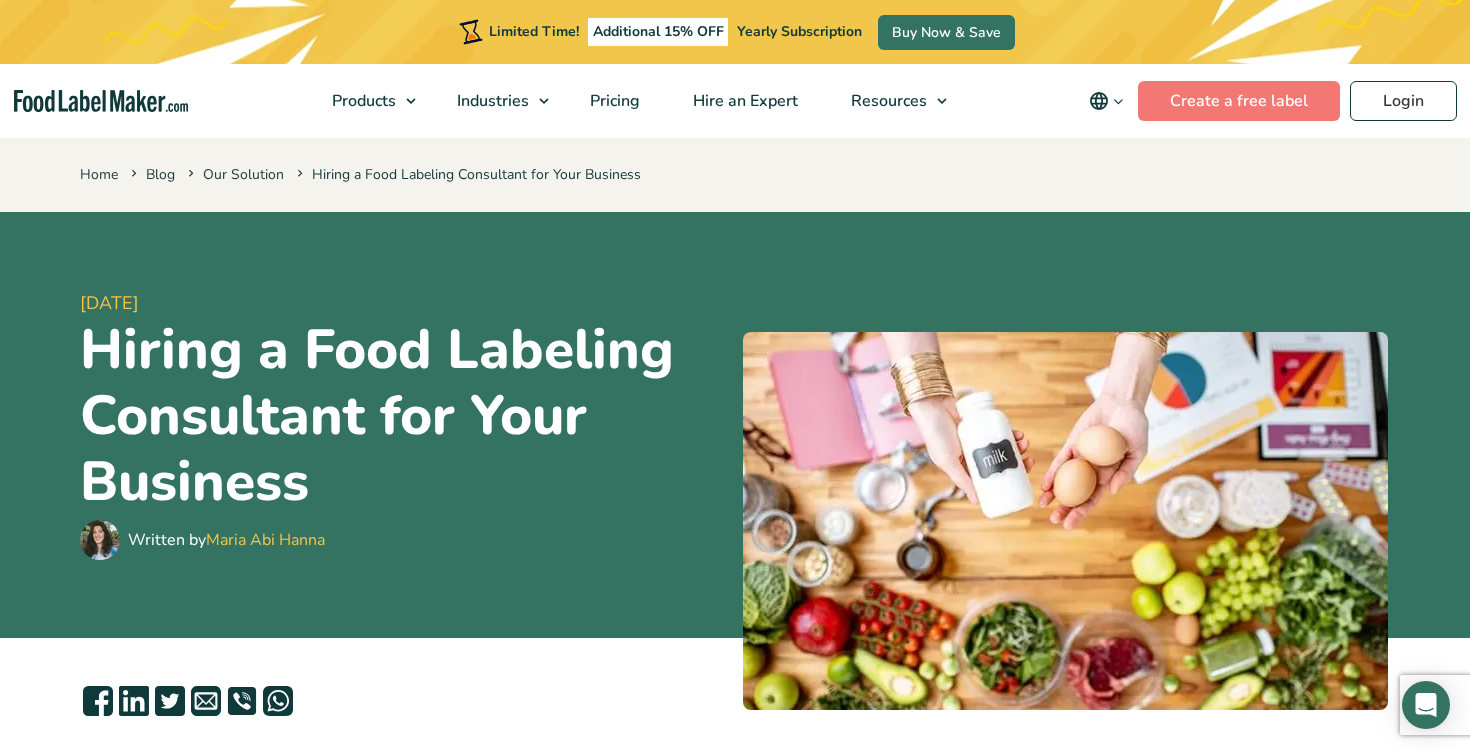 scroll, scrollTop: 0, scrollLeft: 0, axis: both 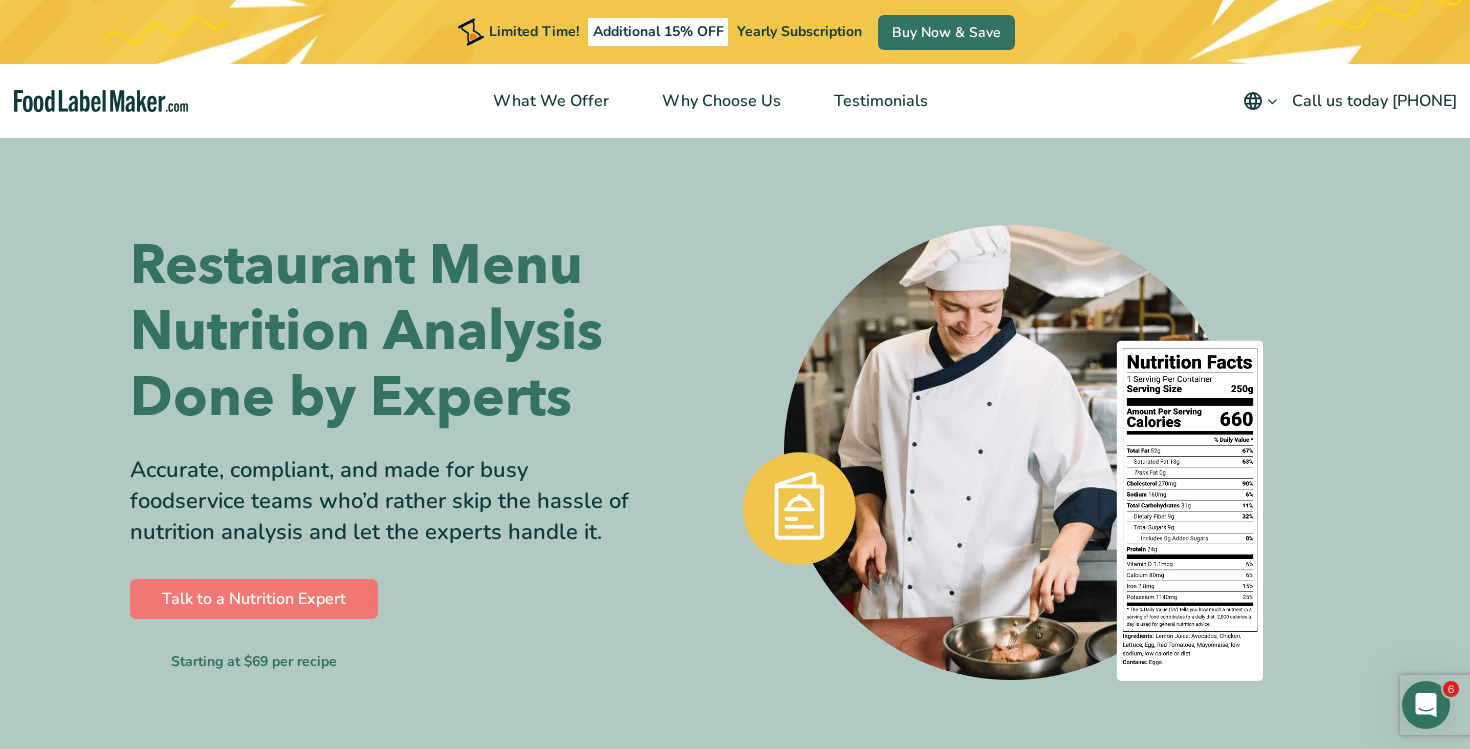 click on "Restaurant Menu Nutrition Analysis Done by Experts" at bounding box center (383, 332) 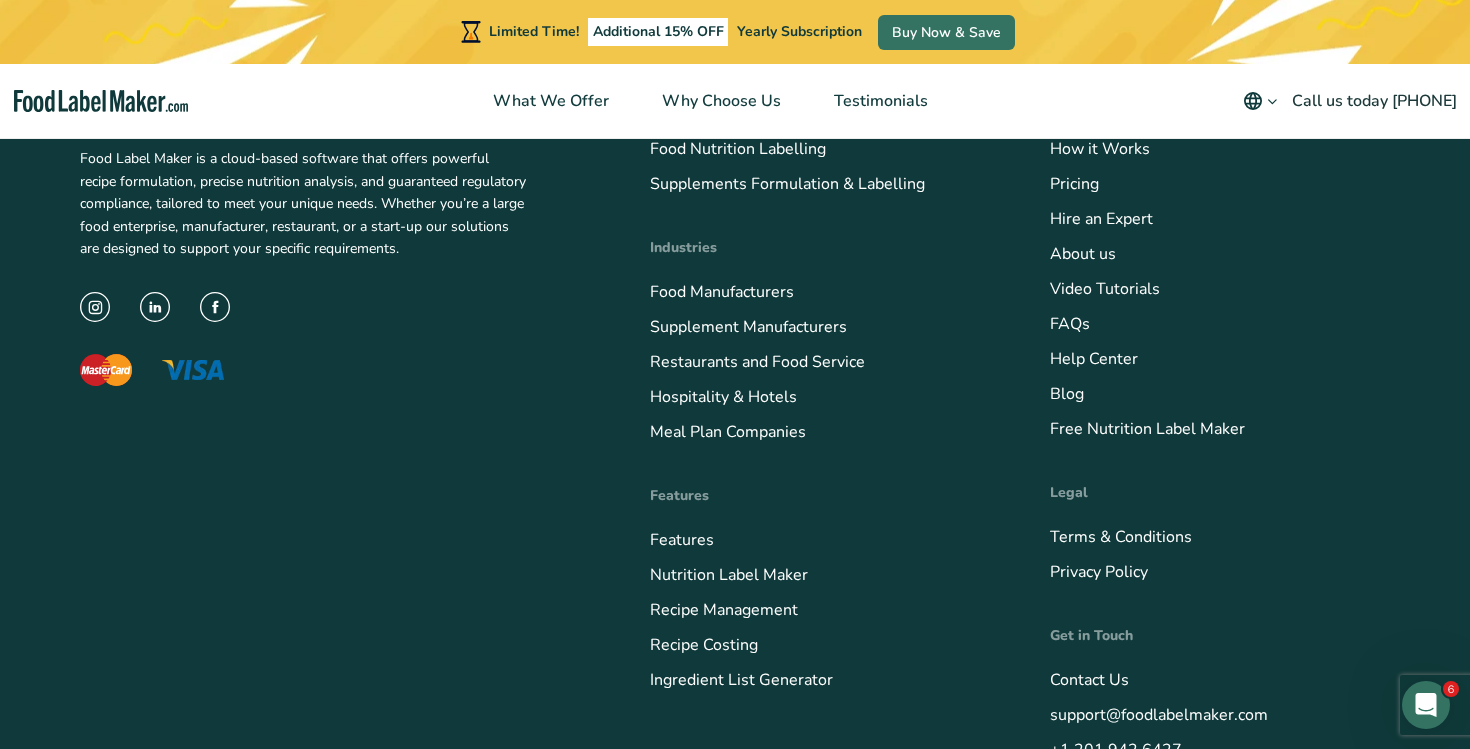 scroll, scrollTop: 5659, scrollLeft: 0, axis: vertical 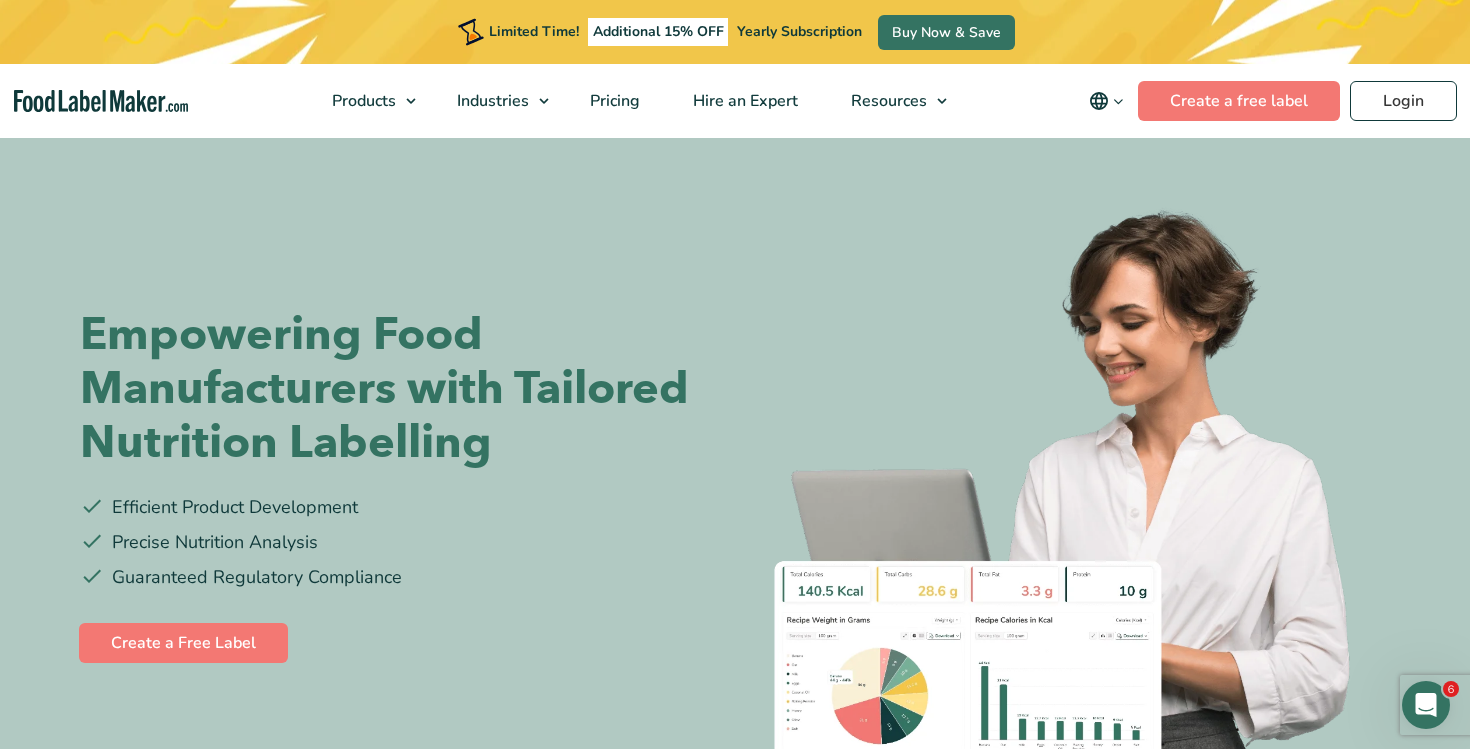 click at bounding box center (101, 101) 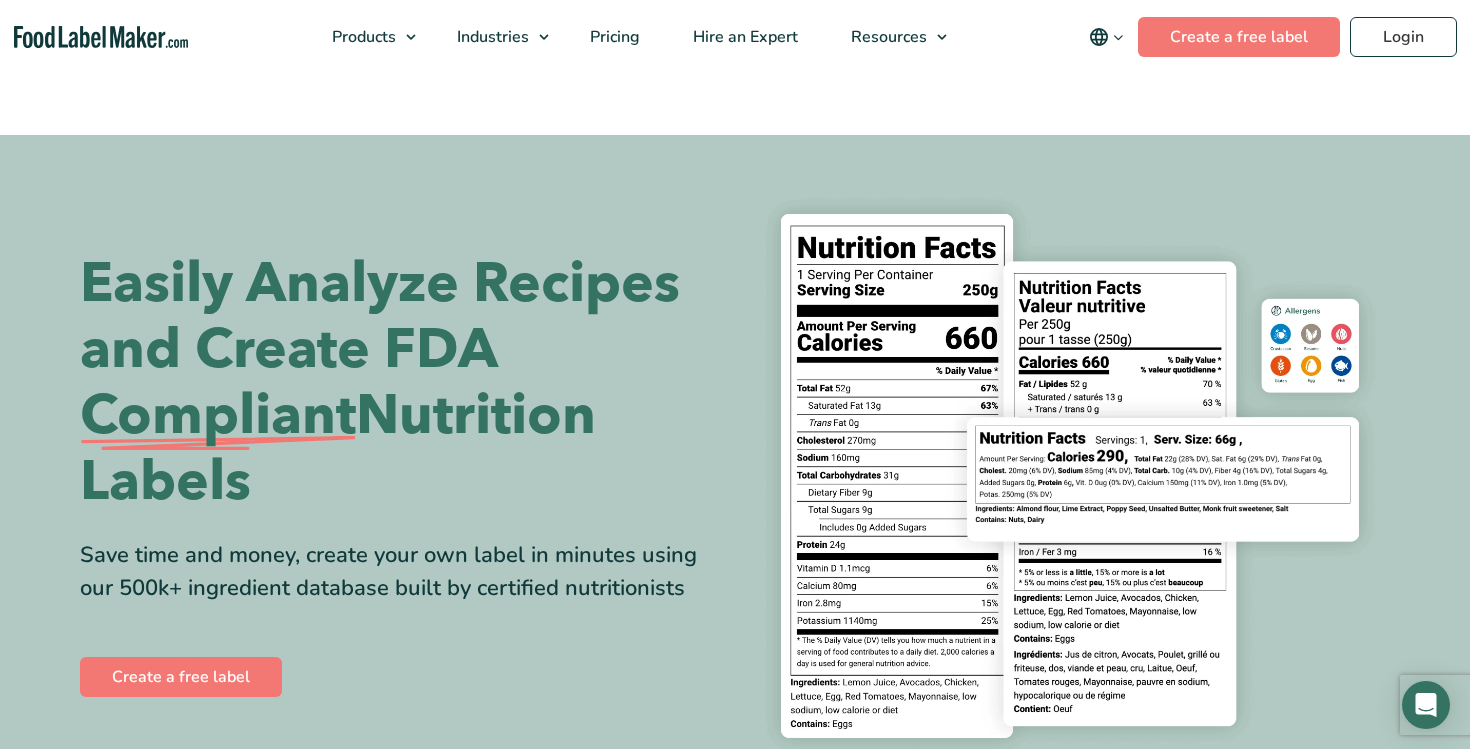 scroll, scrollTop: 0, scrollLeft: 0, axis: both 